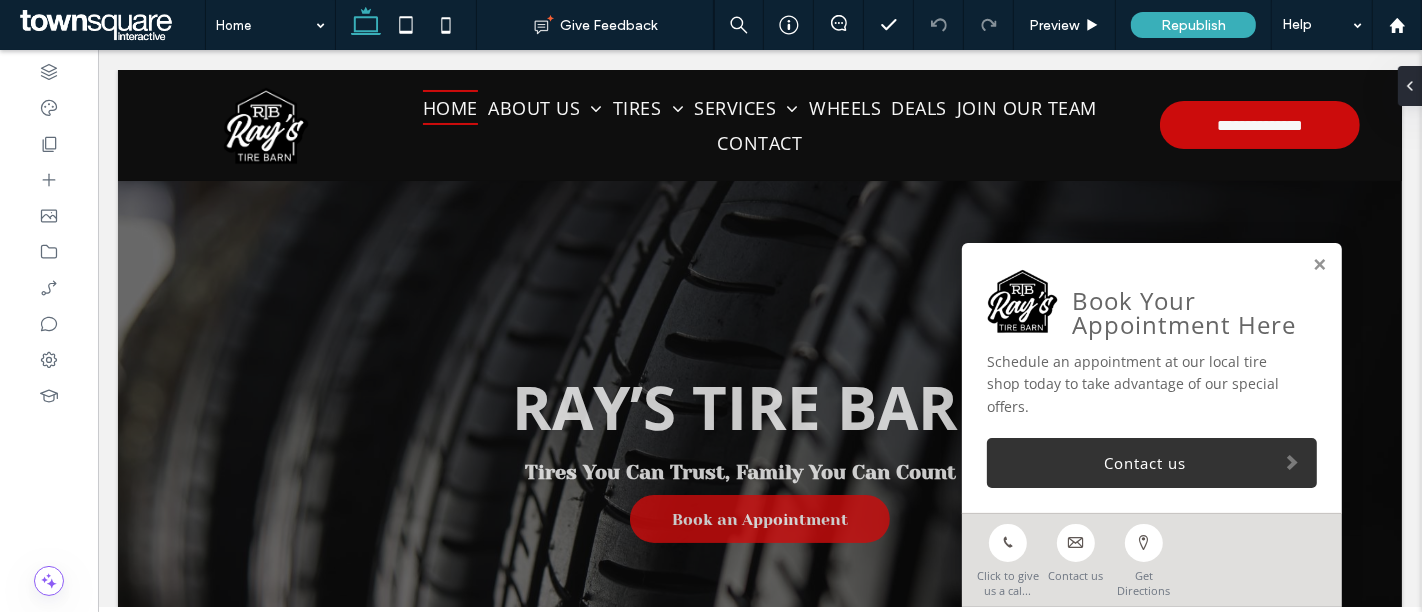 scroll, scrollTop: 0, scrollLeft: 0, axis: both 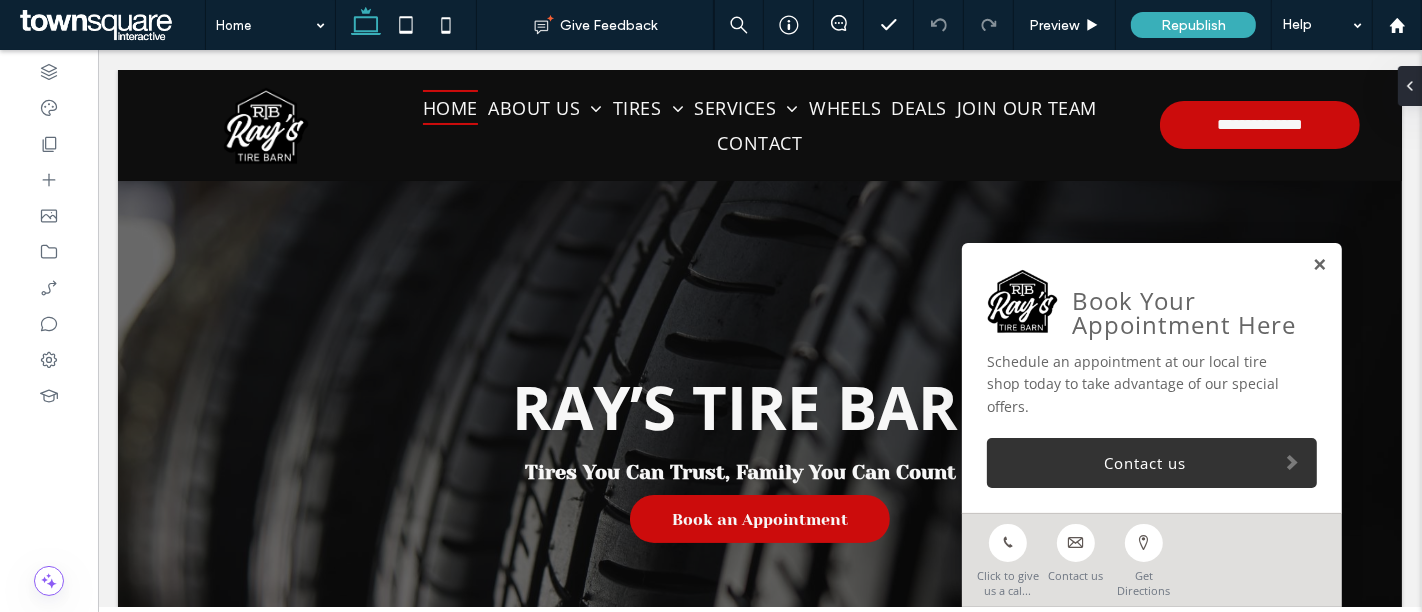 click at bounding box center [1318, 265] 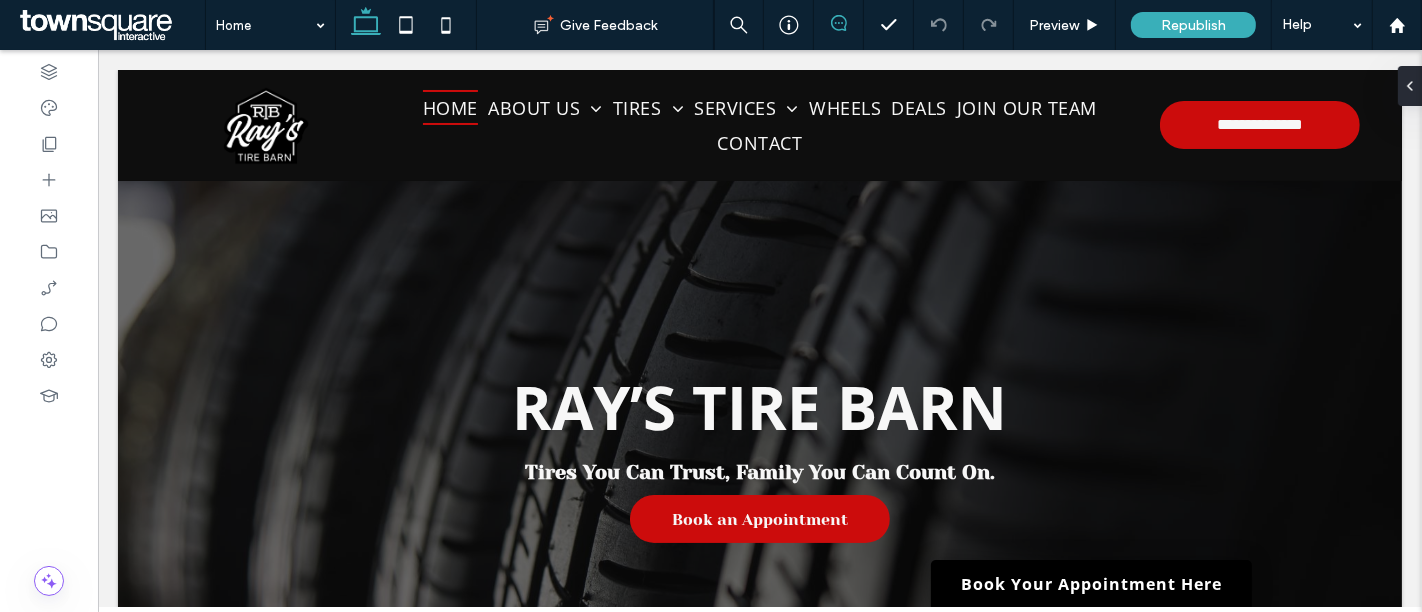 click 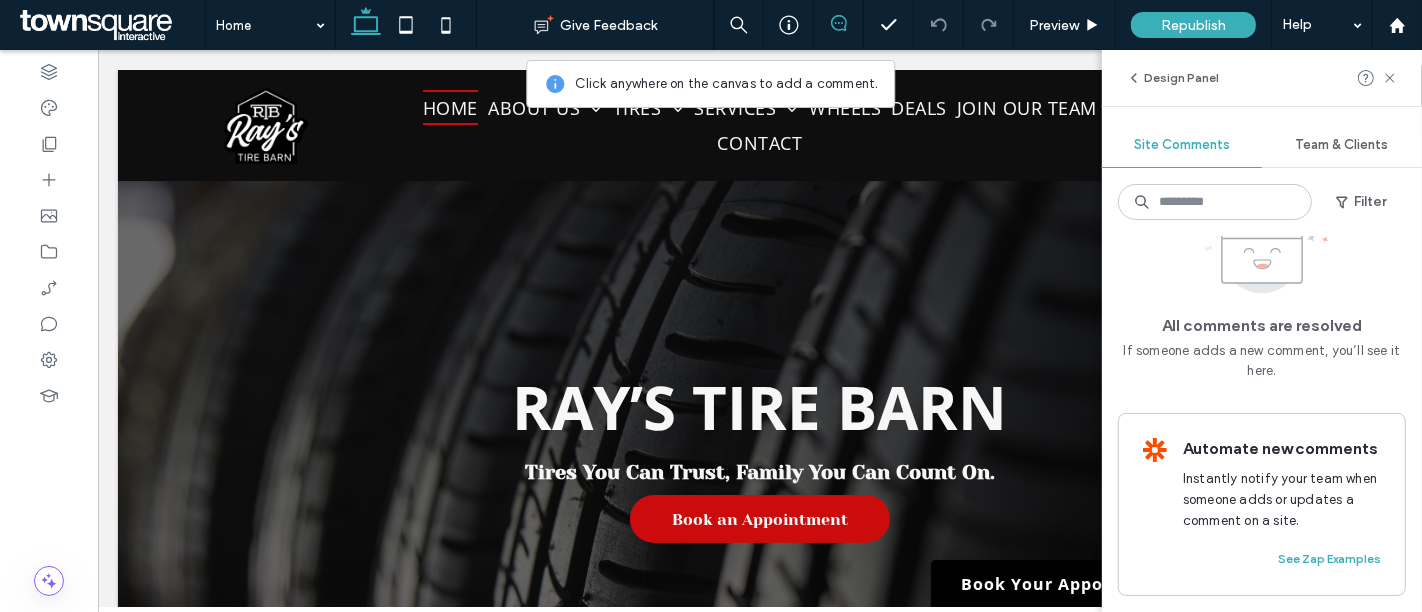 scroll, scrollTop: 0, scrollLeft: 0, axis: both 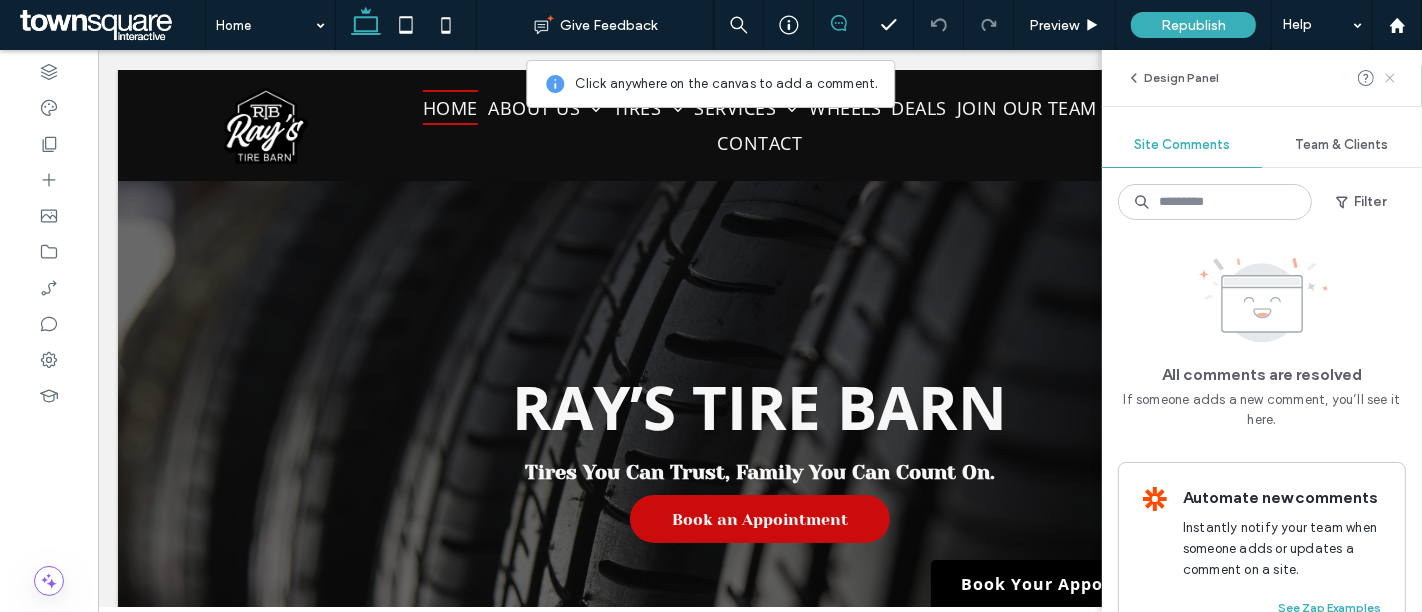 click 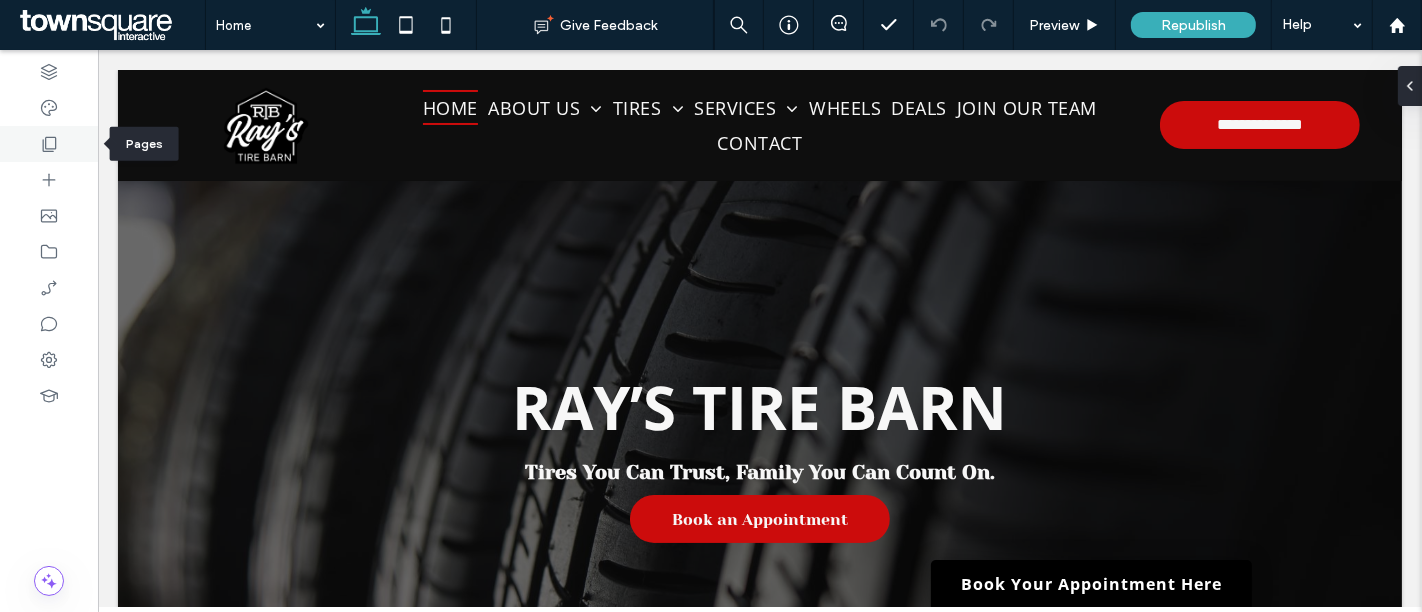 click at bounding box center (49, 144) 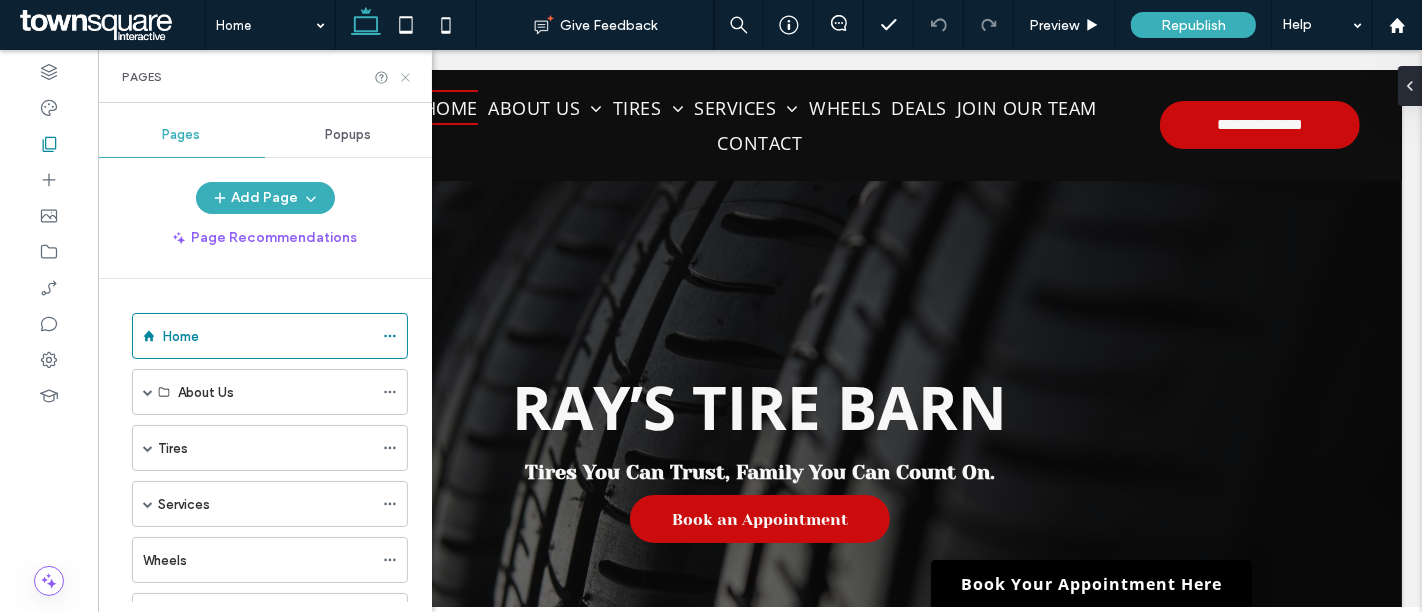 click 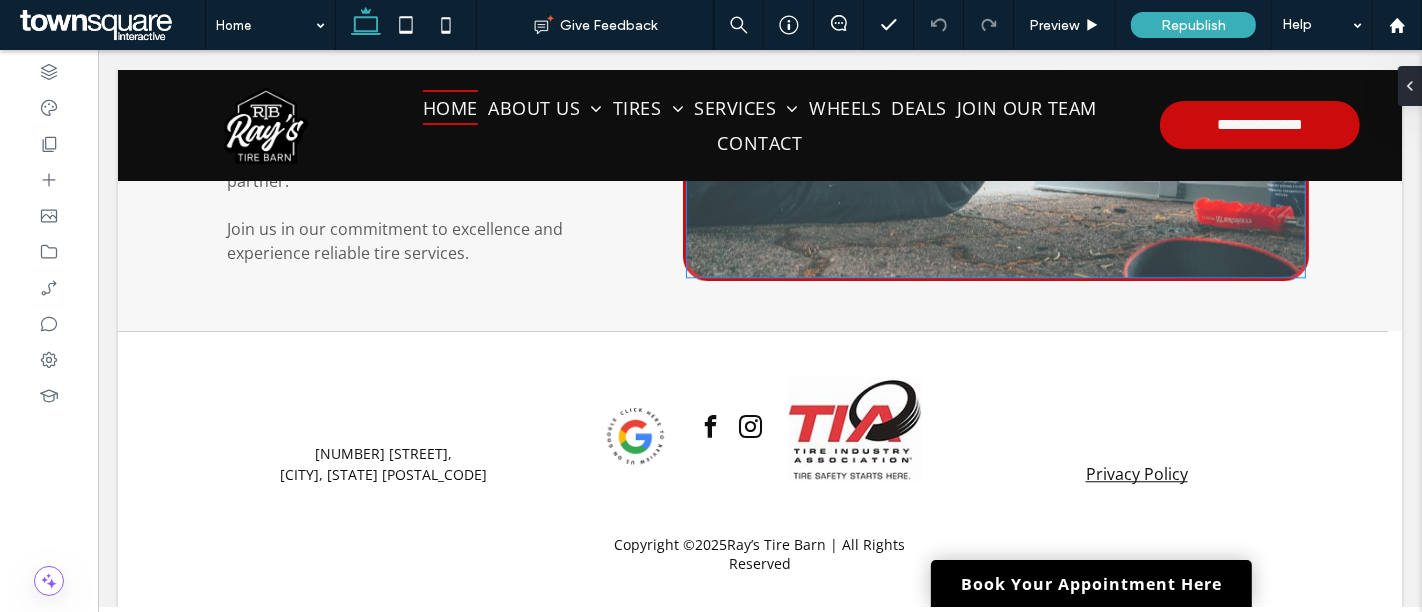 scroll, scrollTop: 4365, scrollLeft: 0, axis: vertical 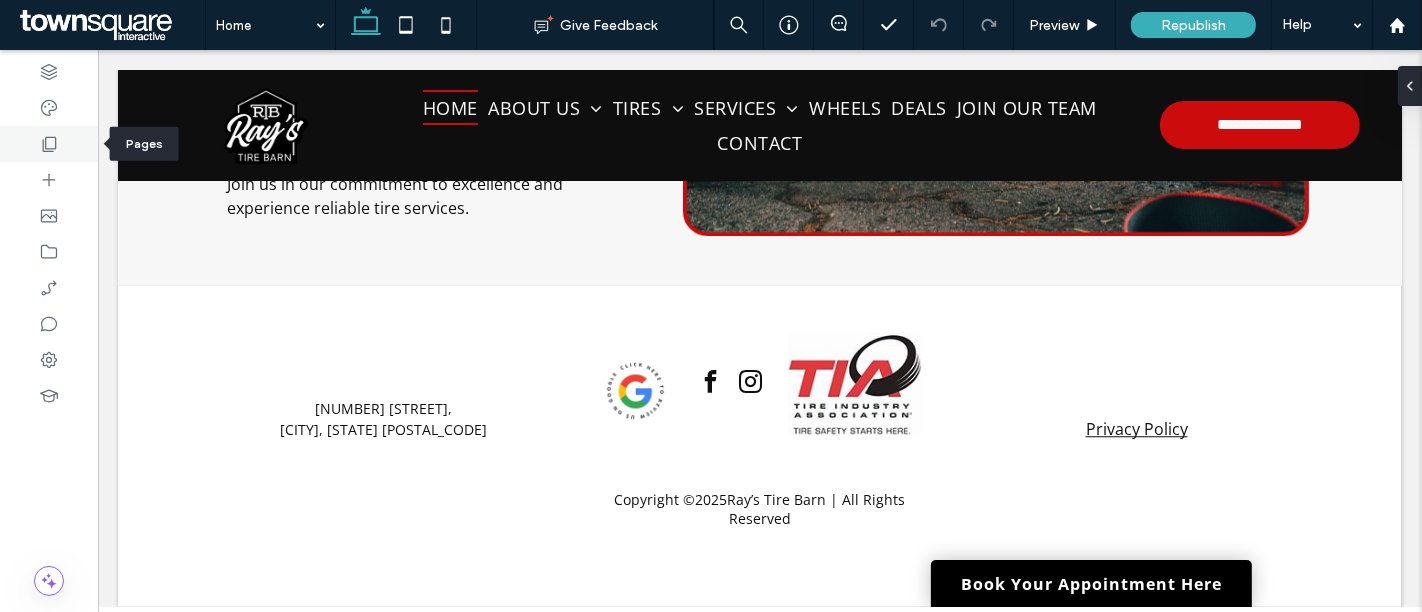 click 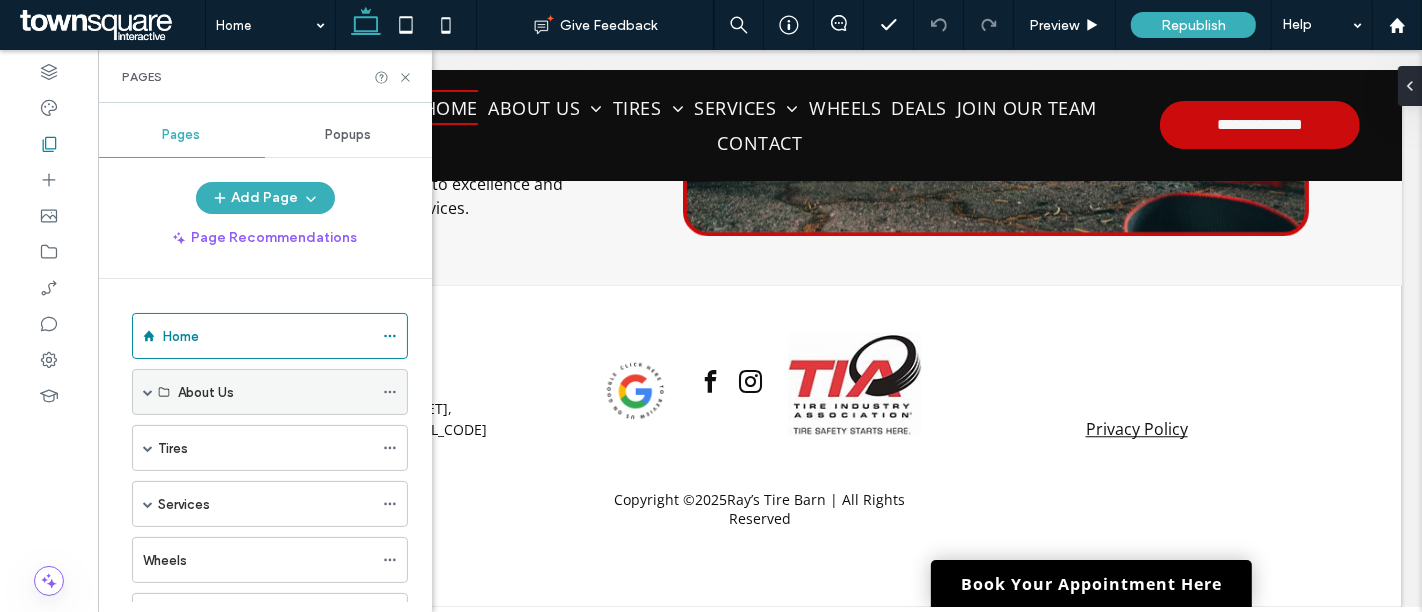 click on "About Us" at bounding box center [206, 392] 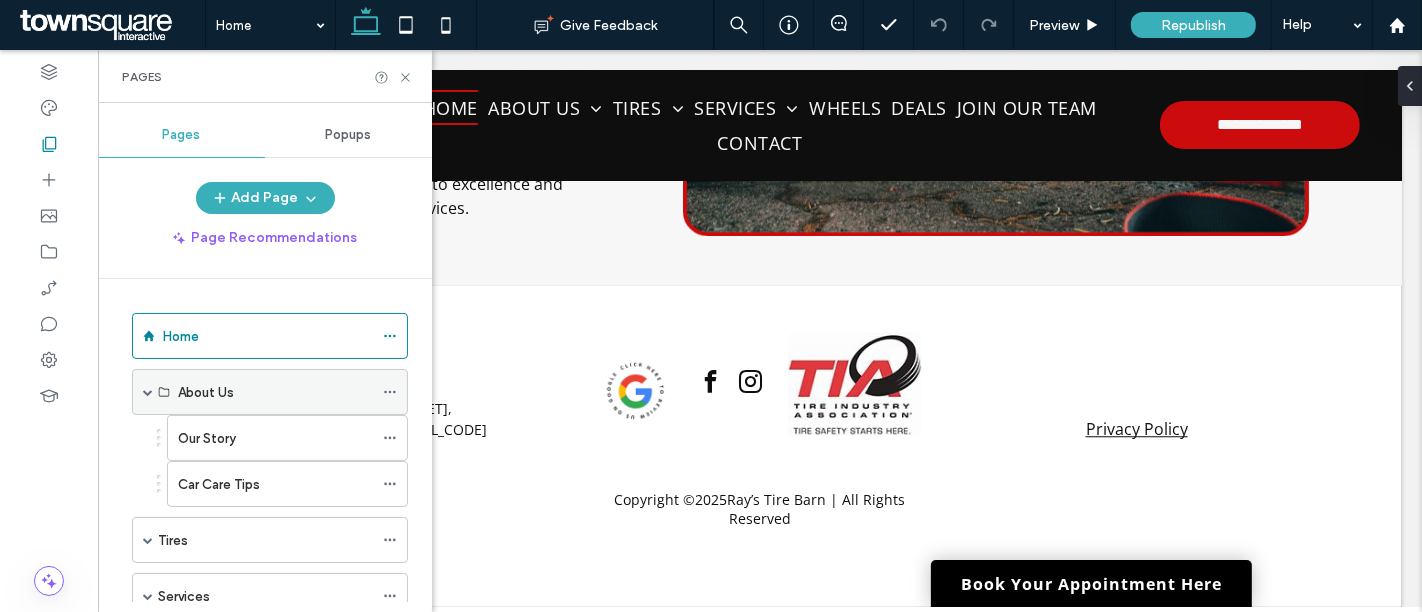 click on "About Us" at bounding box center [275, 392] 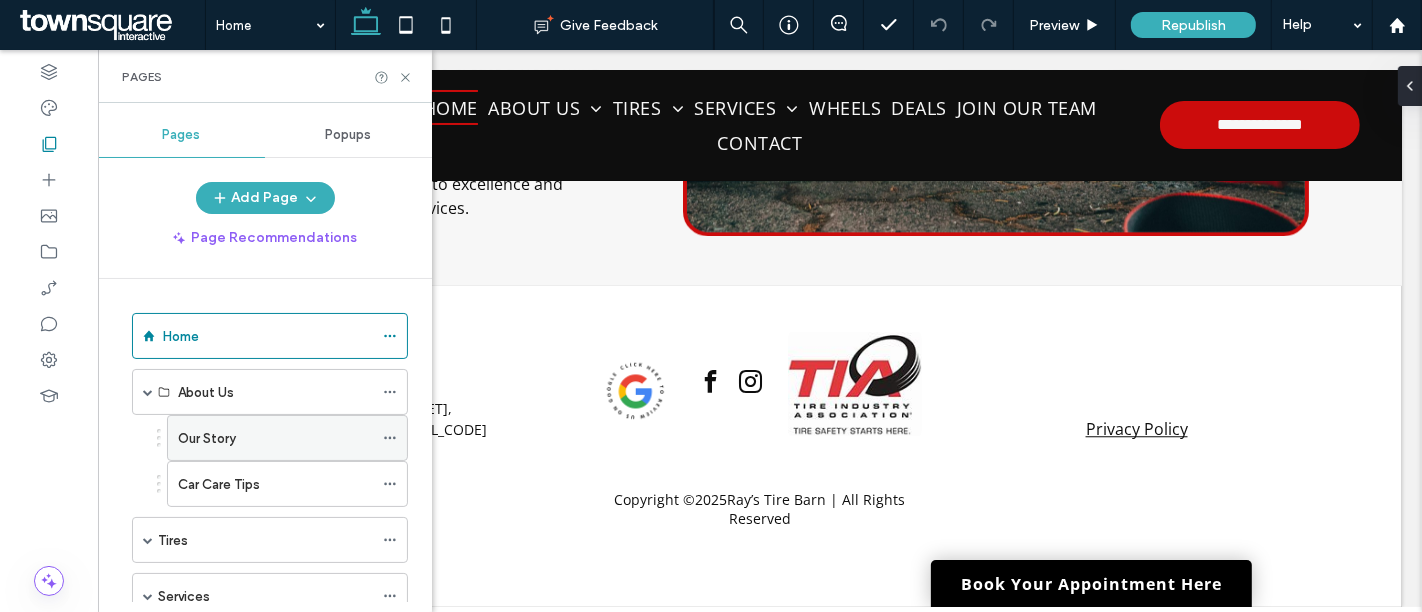 click on "Our Story" at bounding box center [275, 438] 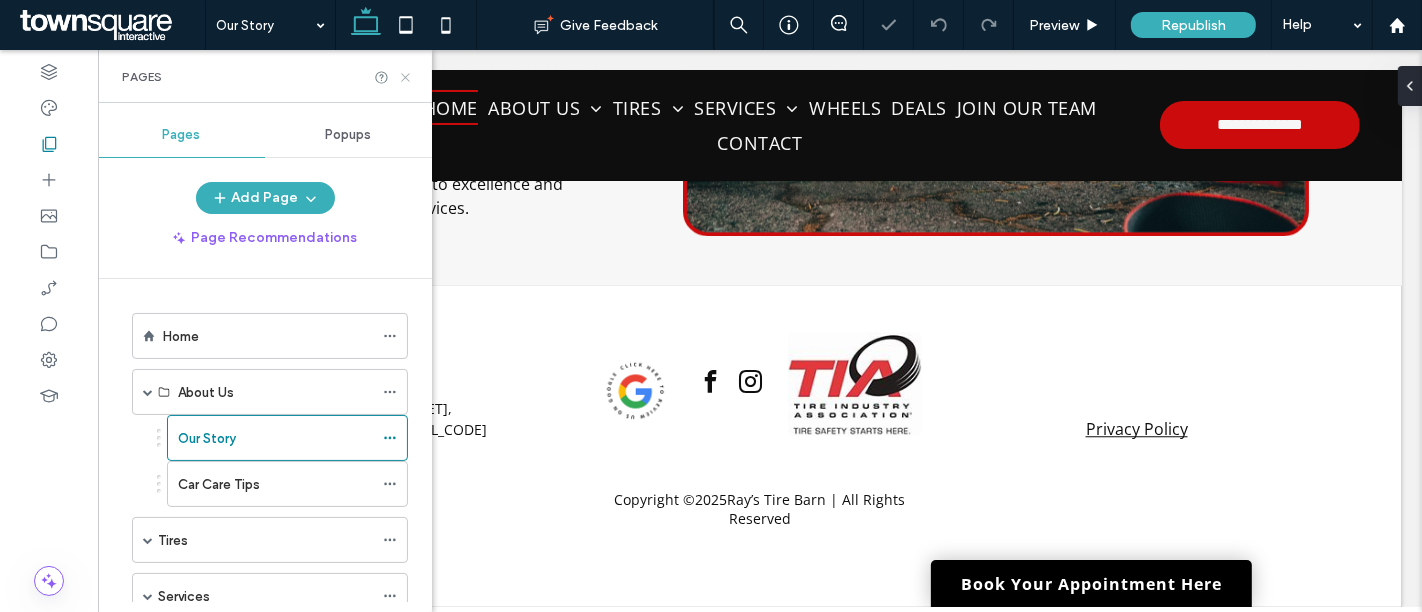 click 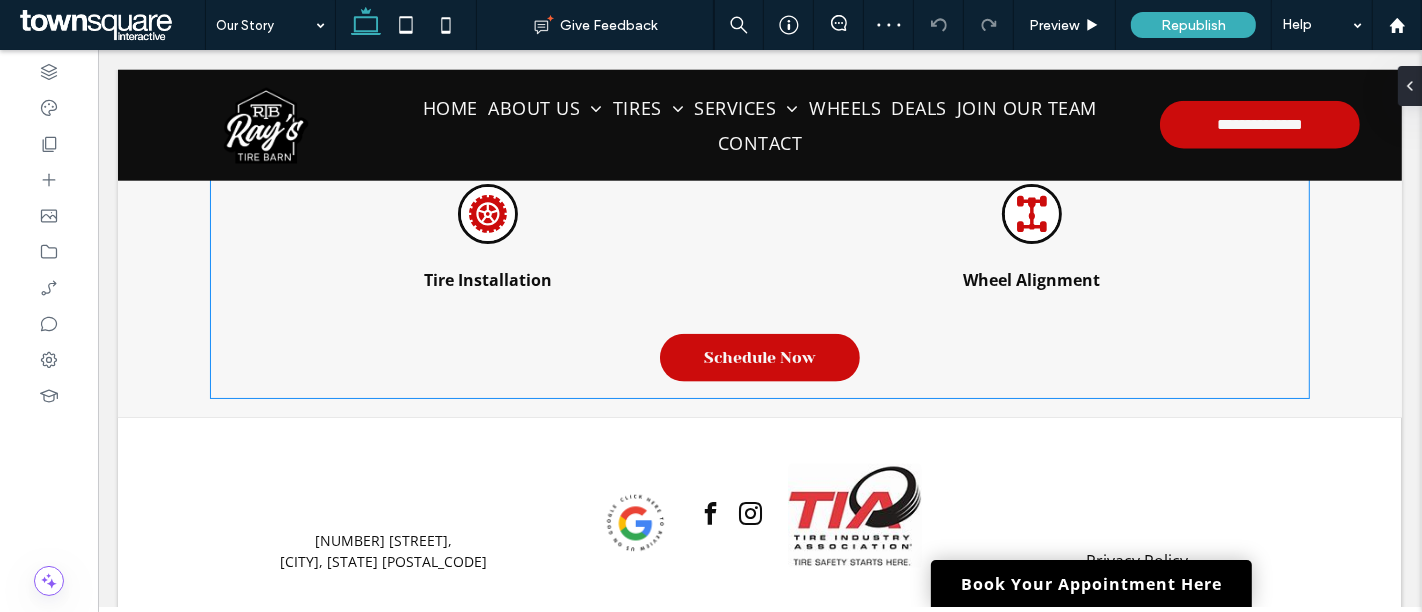 scroll, scrollTop: 2013, scrollLeft: 0, axis: vertical 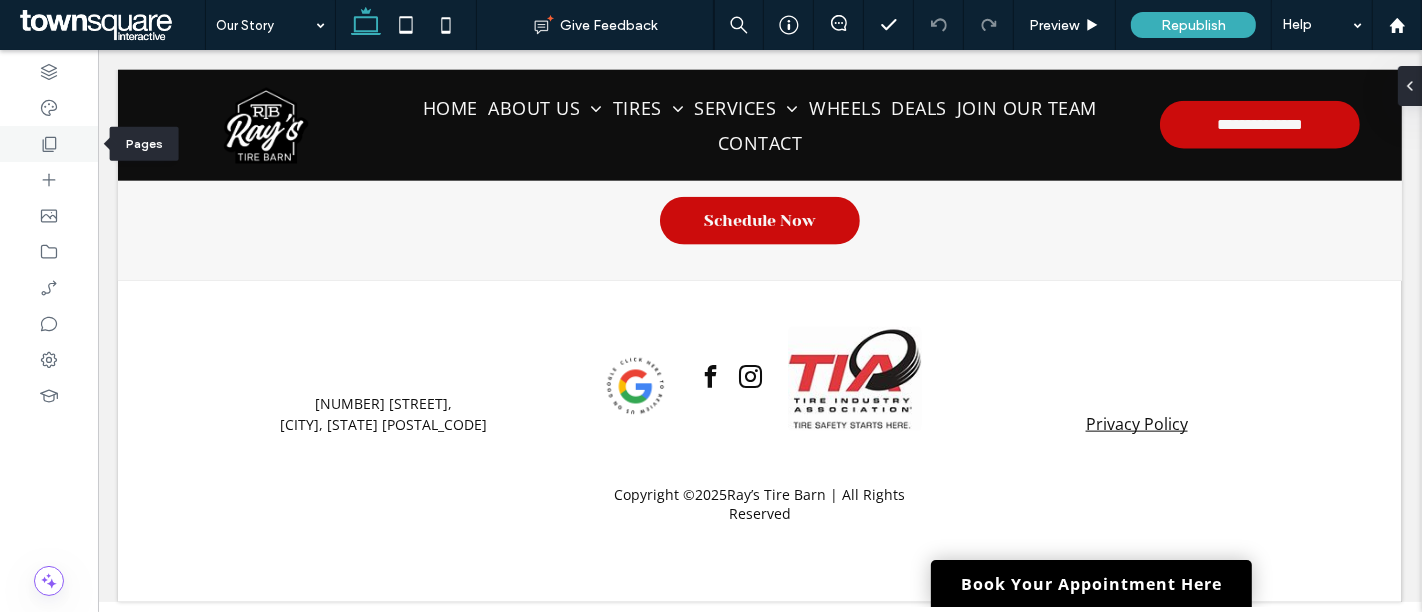 click 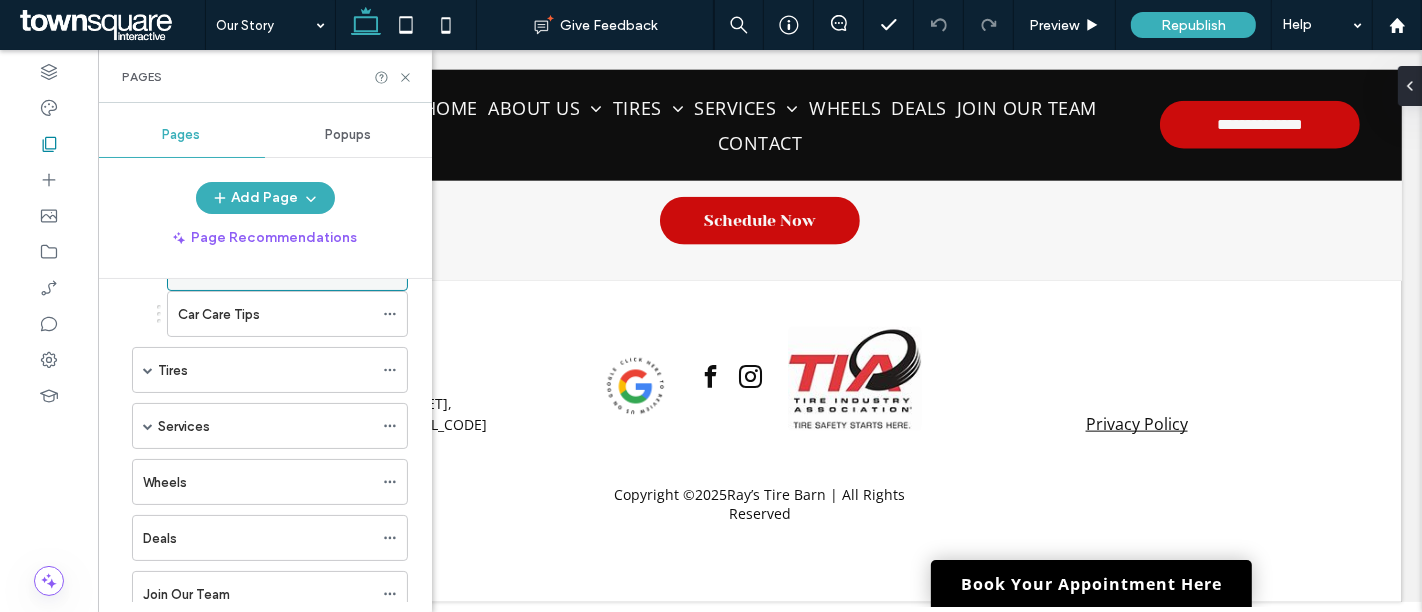 scroll, scrollTop: 192, scrollLeft: 0, axis: vertical 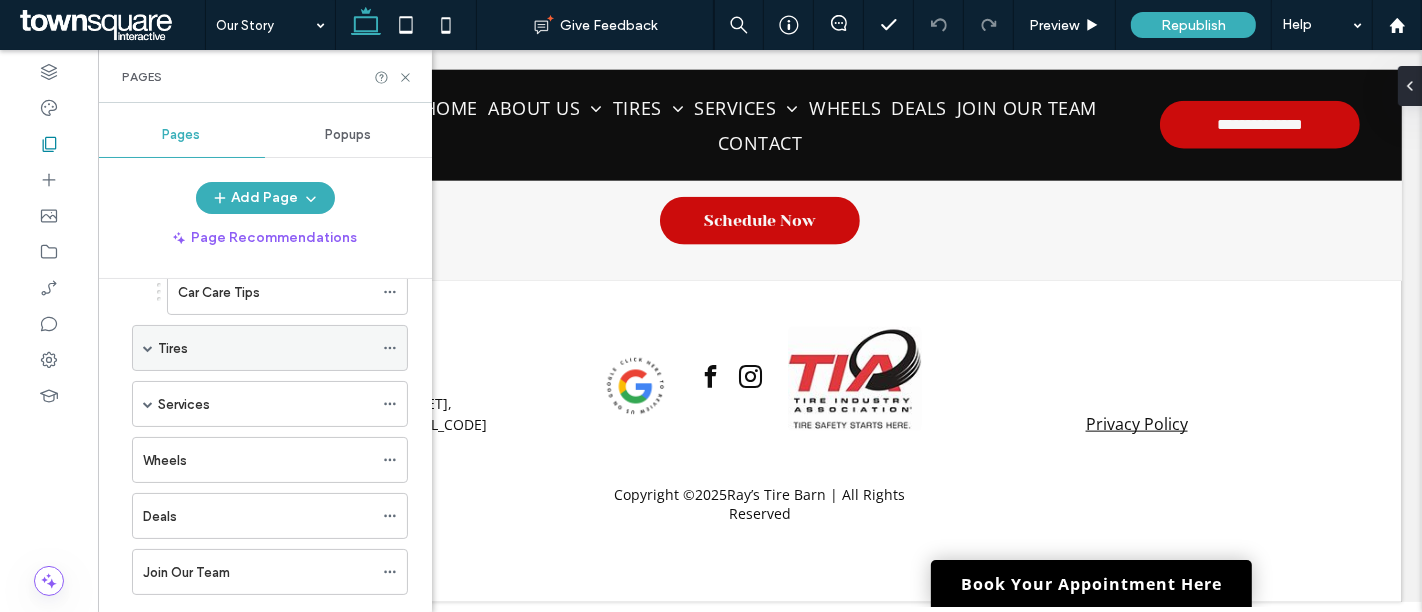 click at bounding box center [148, 348] 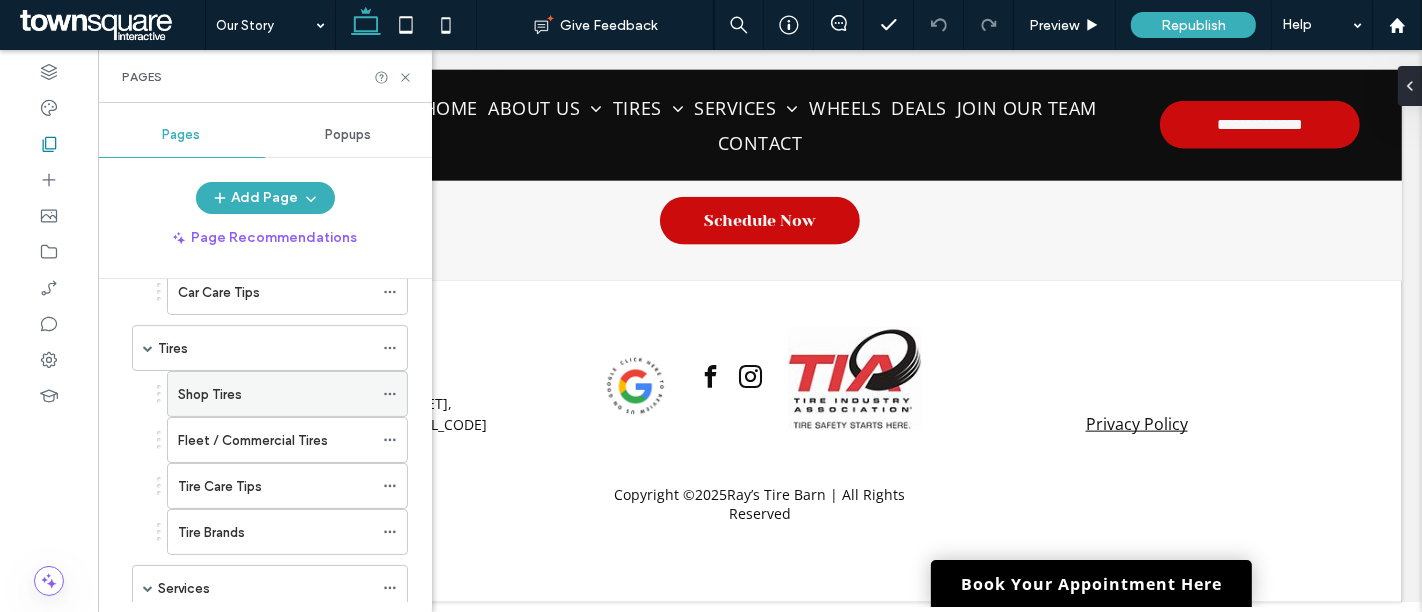 click on "Shop Tires" at bounding box center (275, 394) 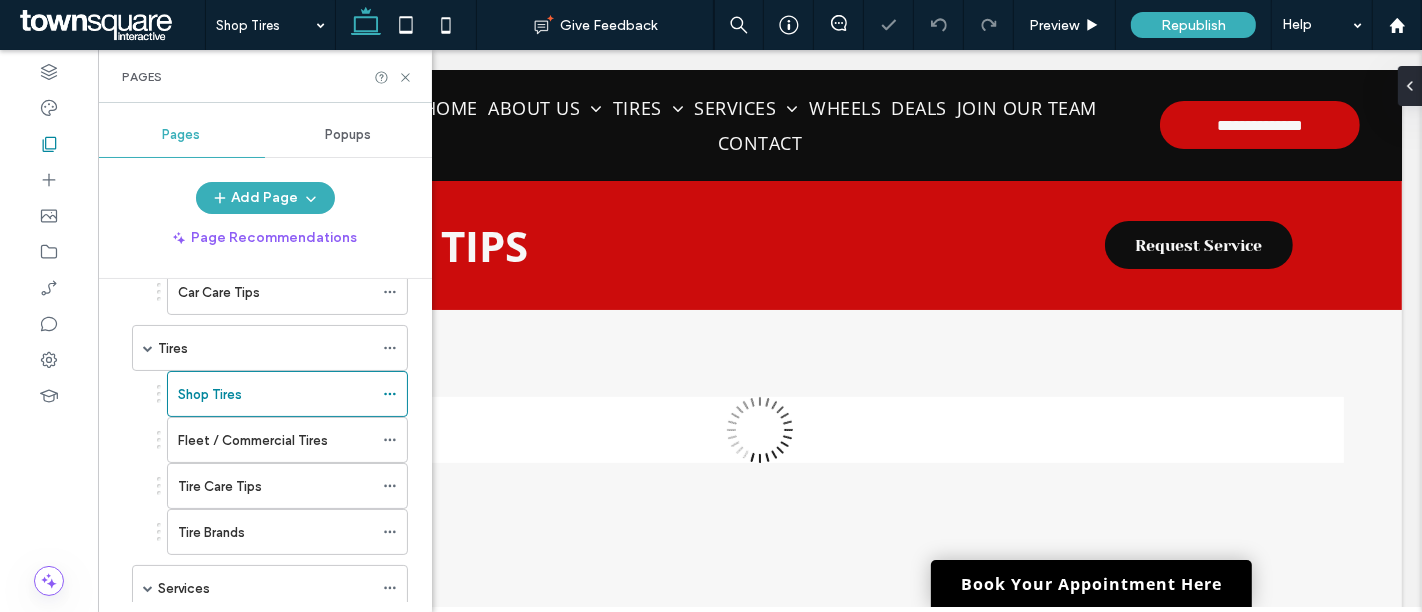 scroll, scrollTop: 0, scrollLeft: 0, axis: both 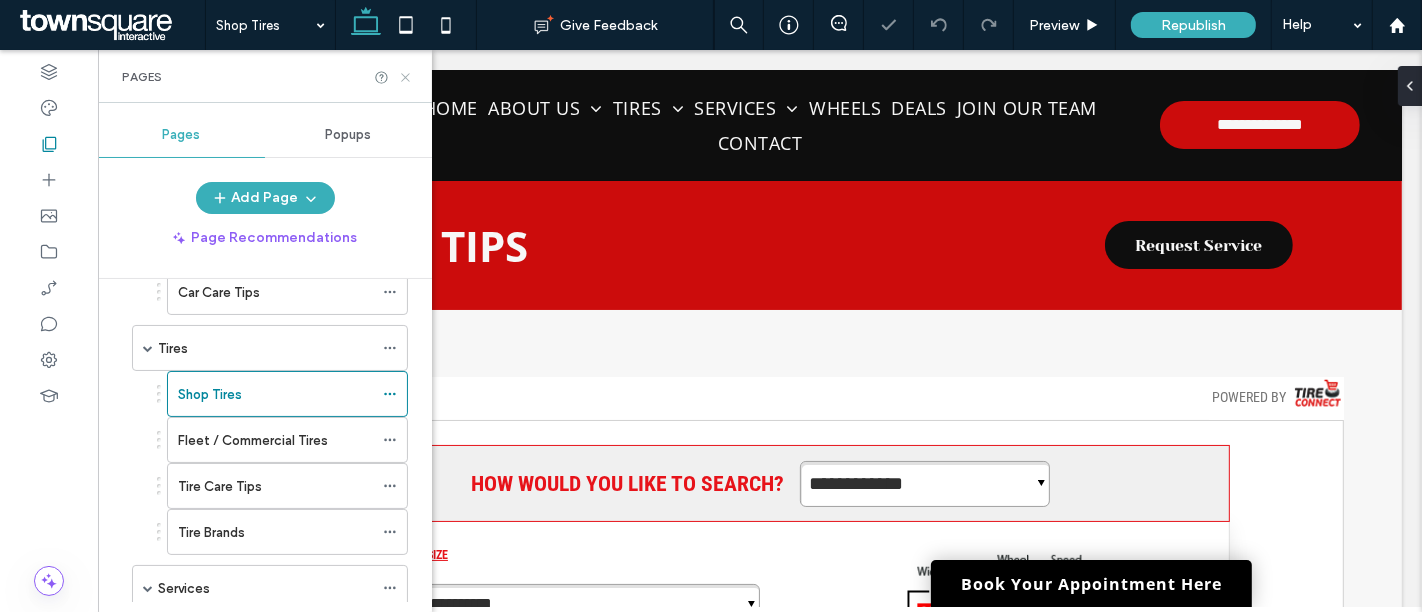 click 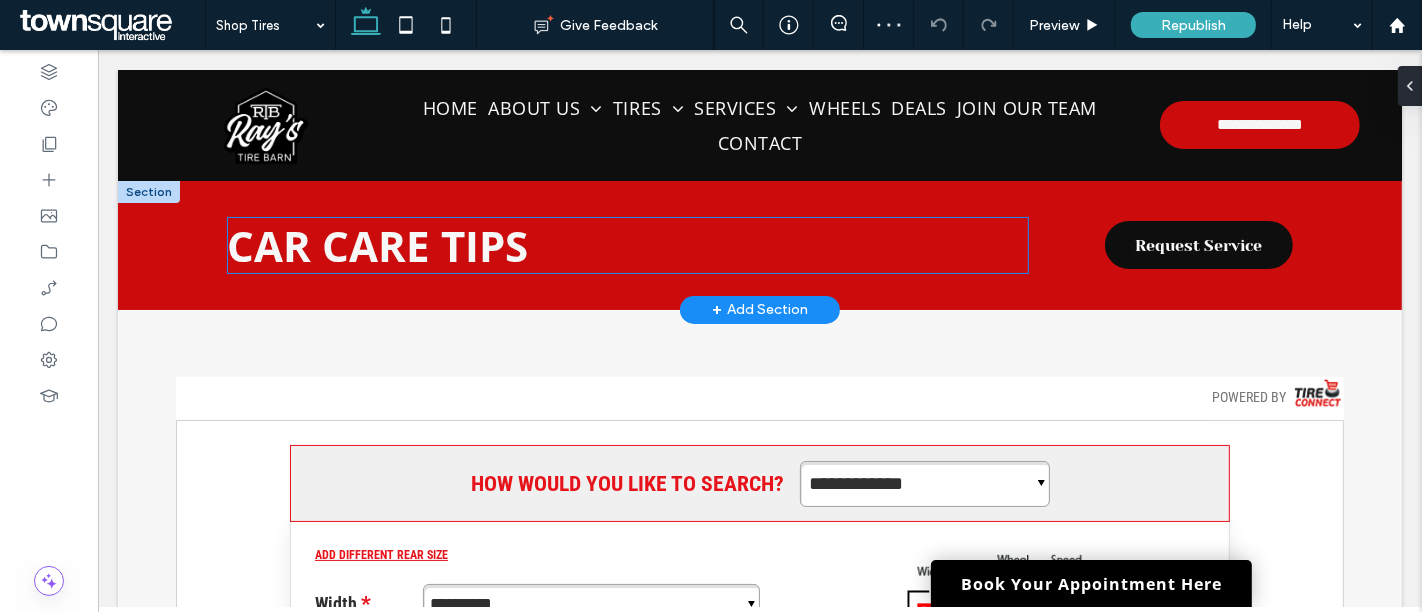 scroll, scrollTop: 11, scrollLeft: 0, axis: vertical 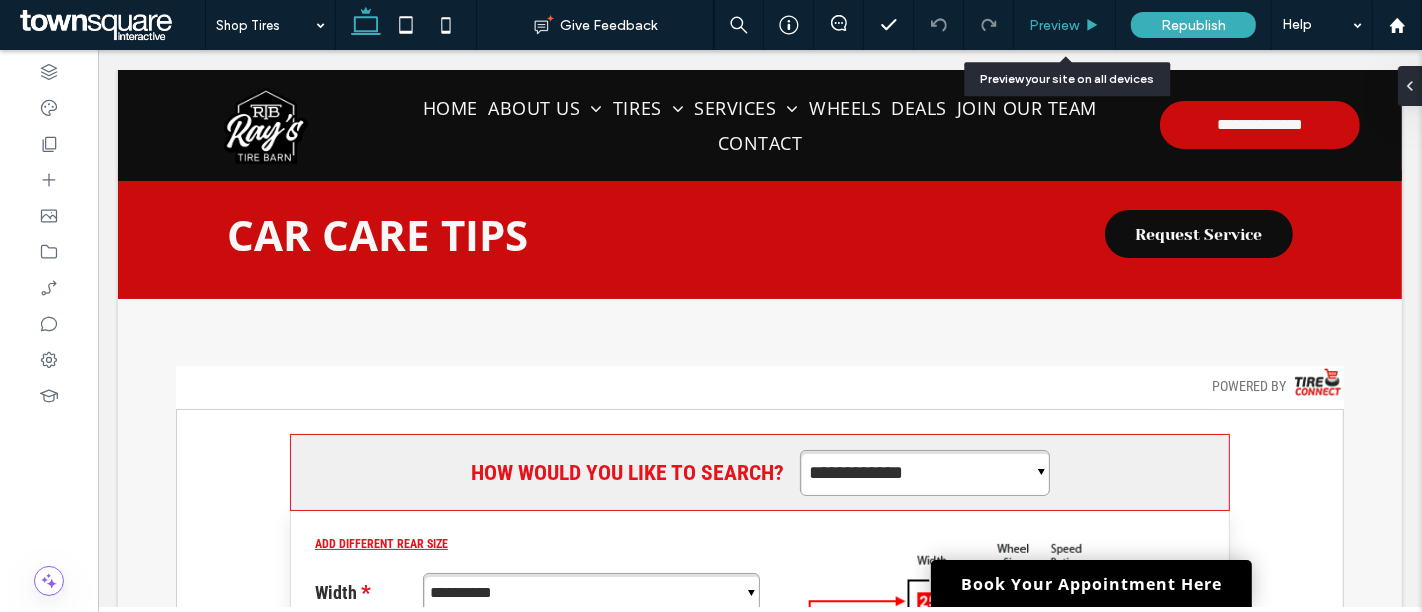 click on "Preview" at bounding box center [1054, 25] 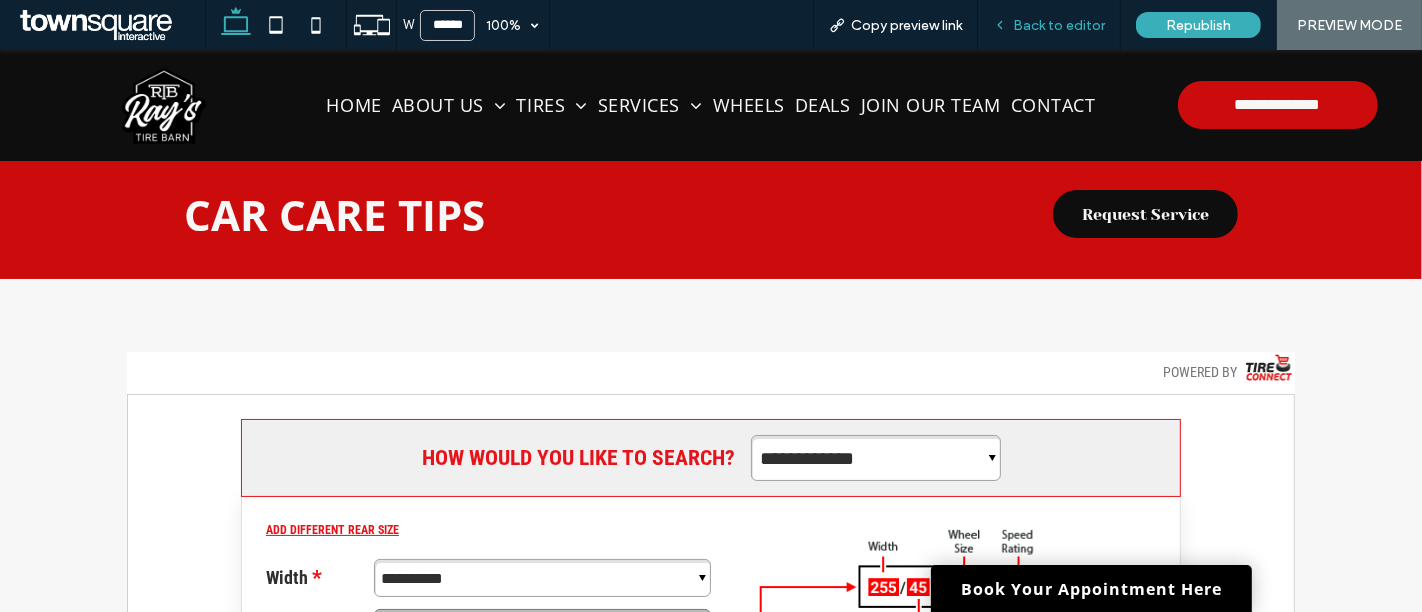 click on "Back to editor" at bounding box center (1049, 25) 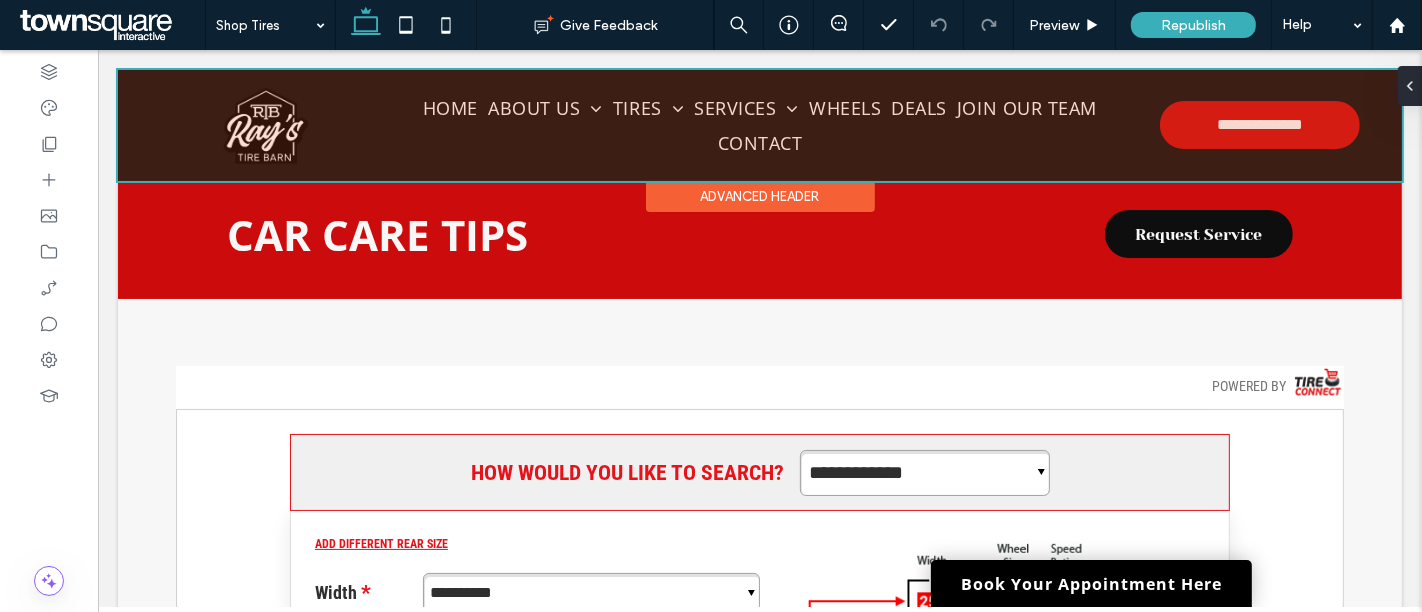 click at bounding box center (759, 125) 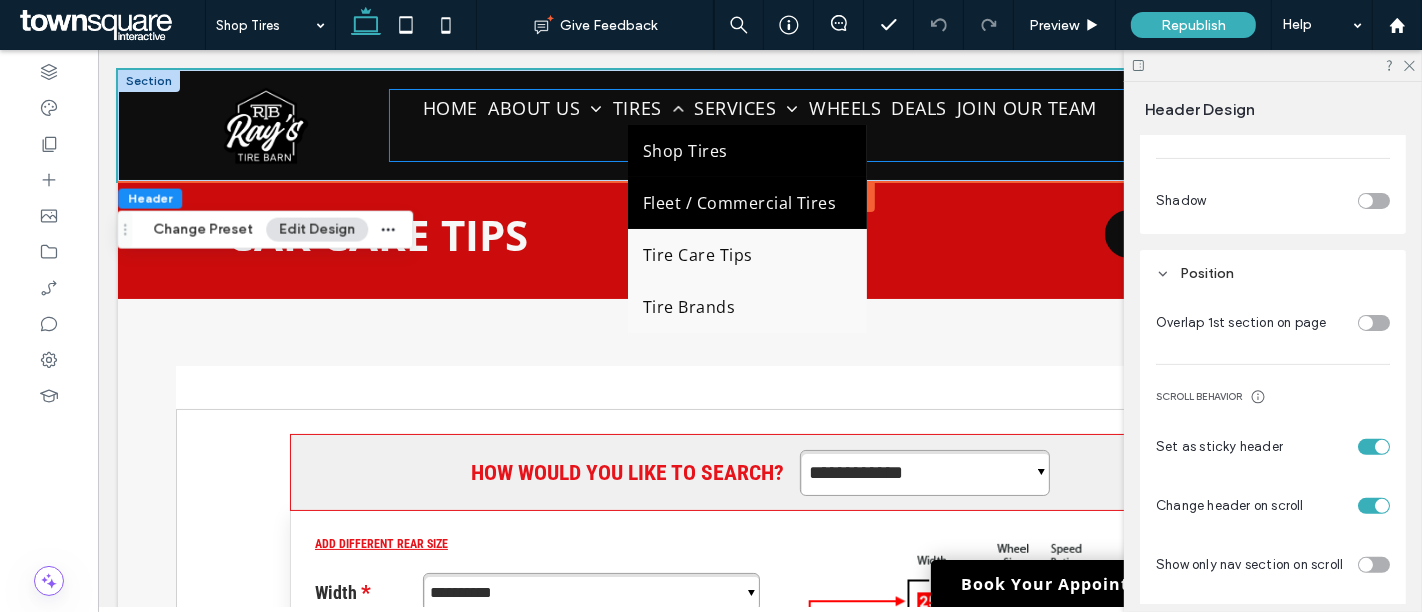scroll, scrollTop: 694, scrollLeft: 0, axis: vertical 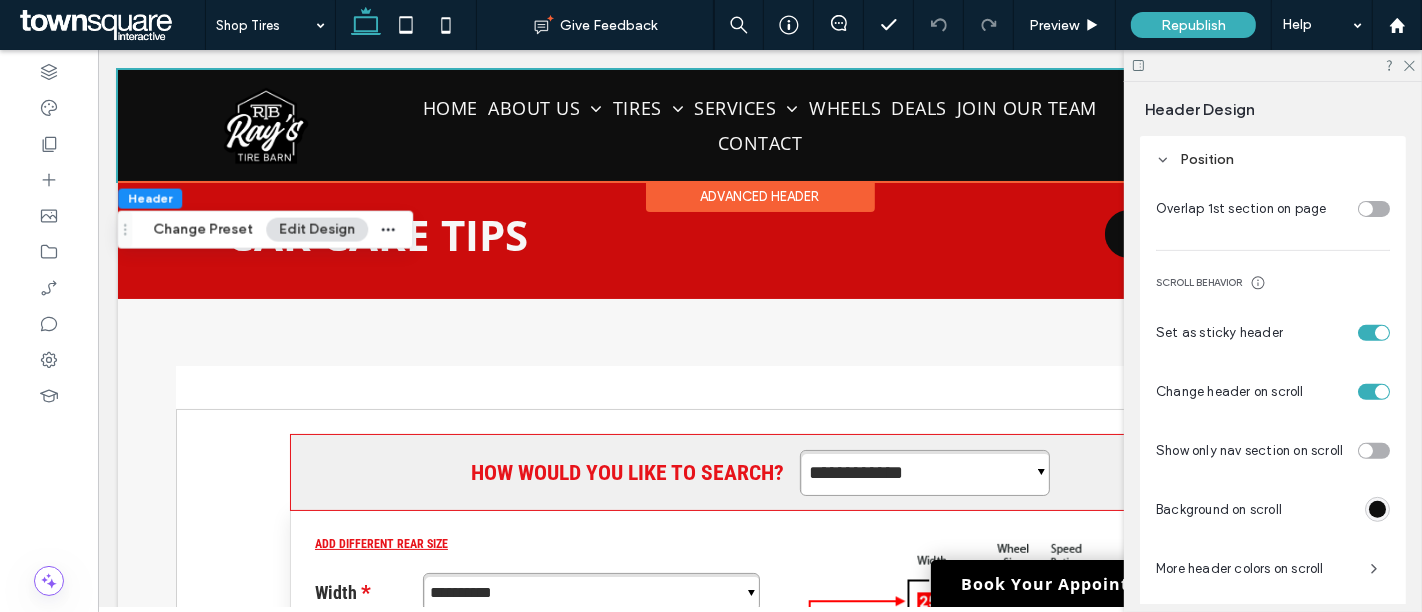 click at bounding box center (1273, 65) 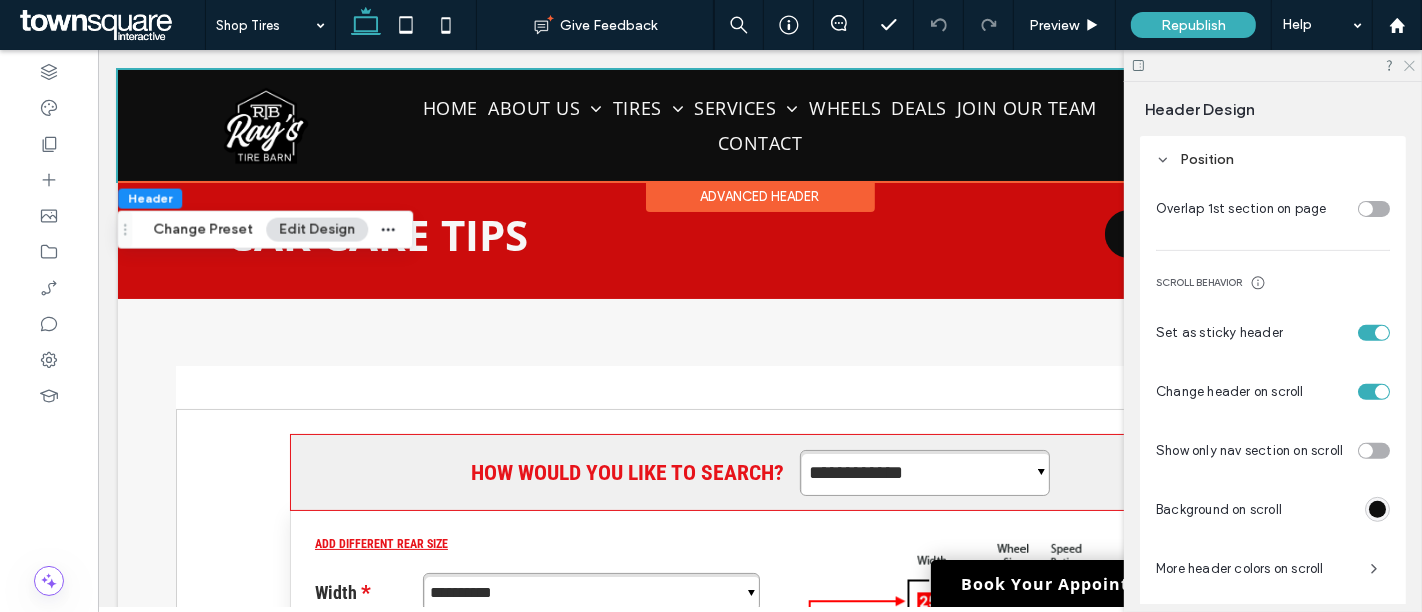click 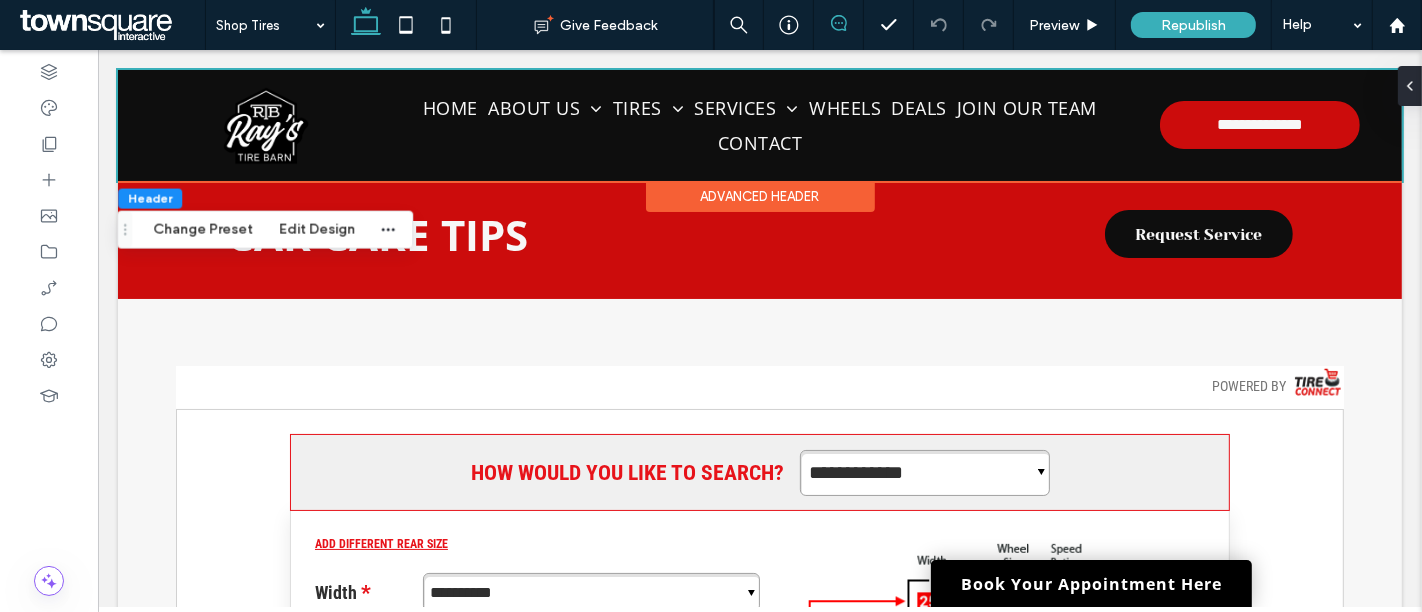 click 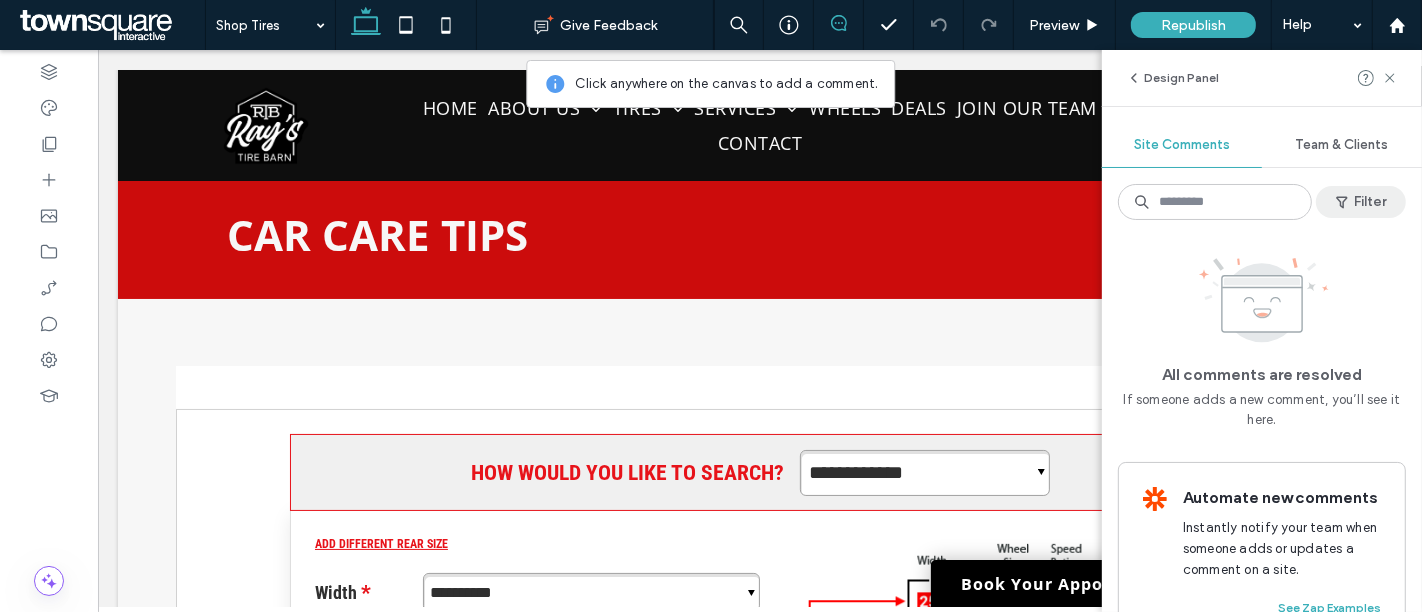 click on "Filter" at bounding box center (1361, 202) 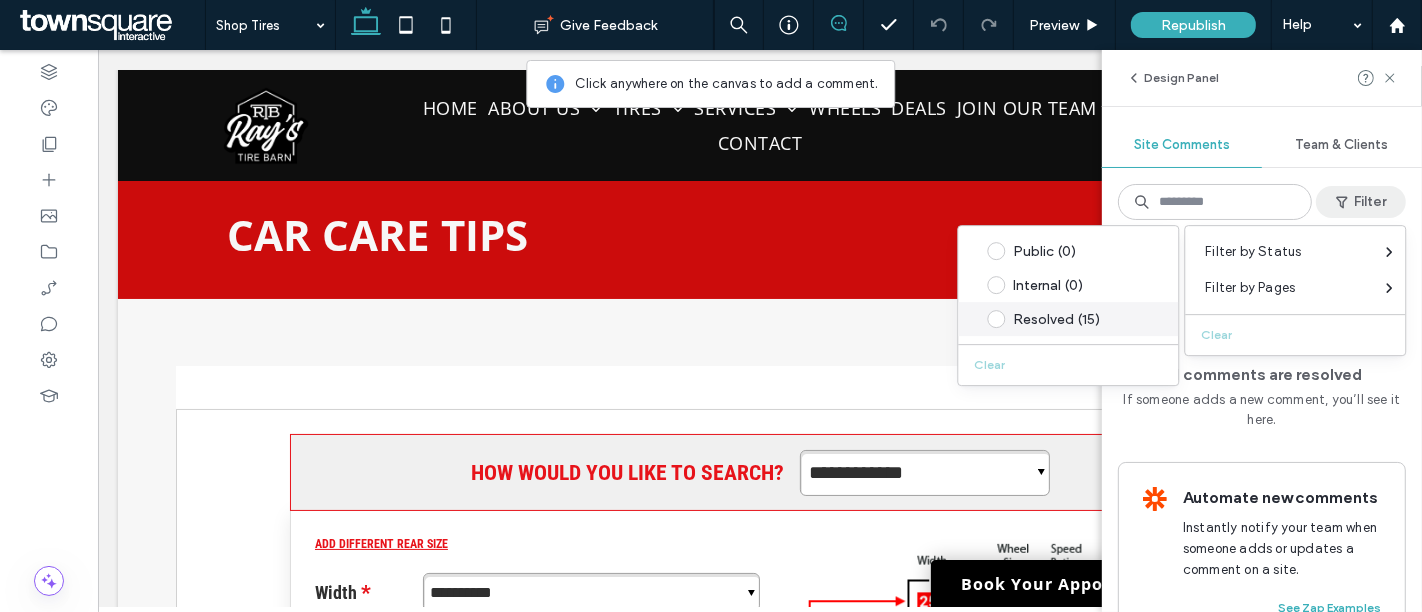 click on "Resolved (15)" at bounding box center (1083, 319) 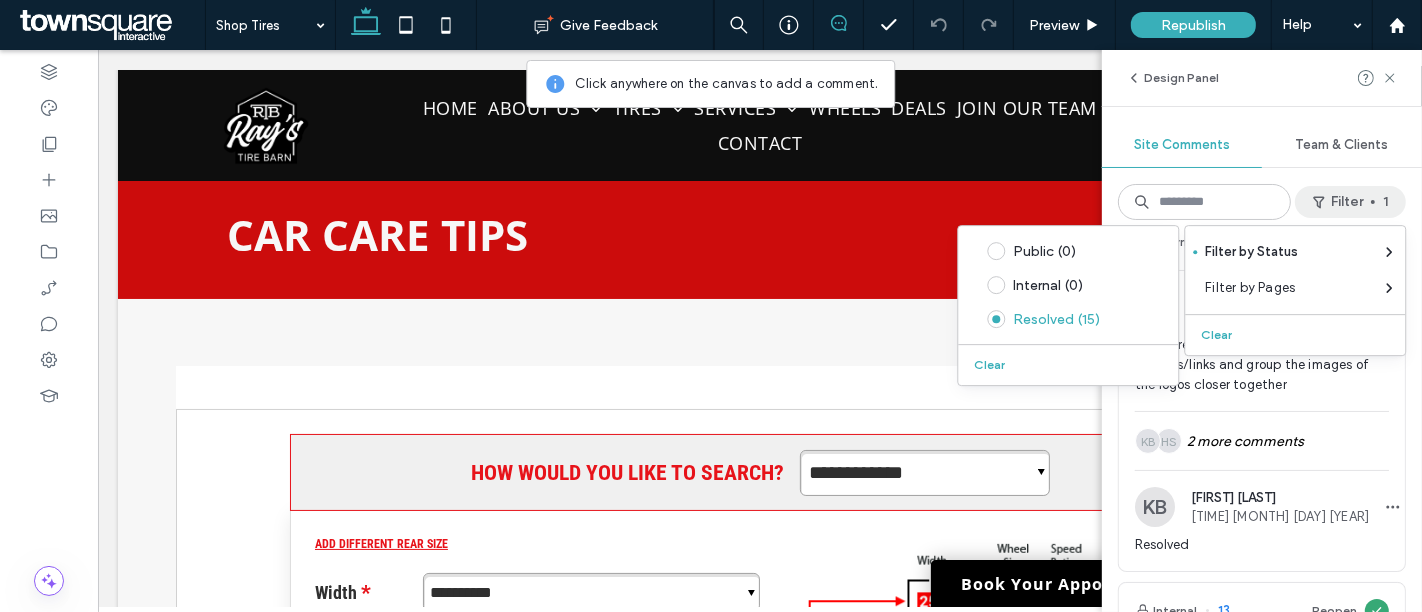 scroll, scrollTop: 660, scrollLeft: 0, axis: vertical 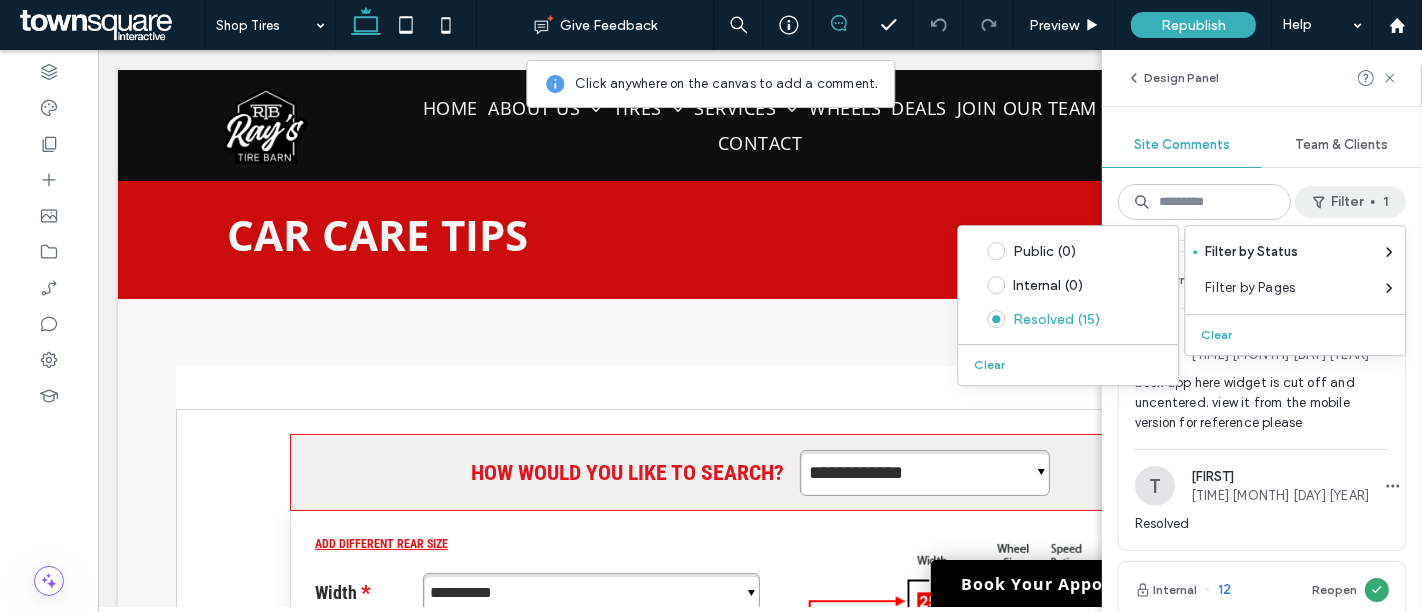 click on "Design Panel Site Comments Team & Clients Filter 1 Internal 15 Reopen AB [FIRST] [LAST] [TIME] [MONTH] [DAY] [YEAR] there is a small white outline around the logo--is it possible to remove that? KB Kia Byrd [TIME] [MONTH] [DAY] [YEAR] Resolved Internal 14 Reopen AB [FIRST] [LAST] [TIME] [MONTH] [DAY] [YEAR] please remove the learn more buttons/links and group the images of the logos closer together HS KB 2 more comments KB Kia Byrd [TIME] [MONTH] [DAY] [YEAR] Resolved Internal 13 Reopen SO [FIRST] [LAST] [TIME] [MONTH] [DAY] [YEAR] book app here widget is cut off and uncentered. view it from the mobile version for reference please T  Trupti   [TIME] [MONTH] [DAY] [YEAR] Resolved Internal 12 Reopen SO [FIRST] [LAST] [TIME] [MONTH] [DAY] [YEAR] add 2 more logos    iinQe_cendU_gFrj5M0uVgDjEWAvITgmVg.png Replace with this image SO [FIRST] [LAST] also replied T  Trupti   [TIME] [MONTH] [DAY] [YEAR] Resolved Internal 11 Reopen SO [FIRST] [LAST] [TIME] [MONTH] [DAY] [YEAR] remove the names above learn more on all of these logos please . just have the button and logo itself SO KB 2 more comments KB 10" at bounding box center [1262, 331] 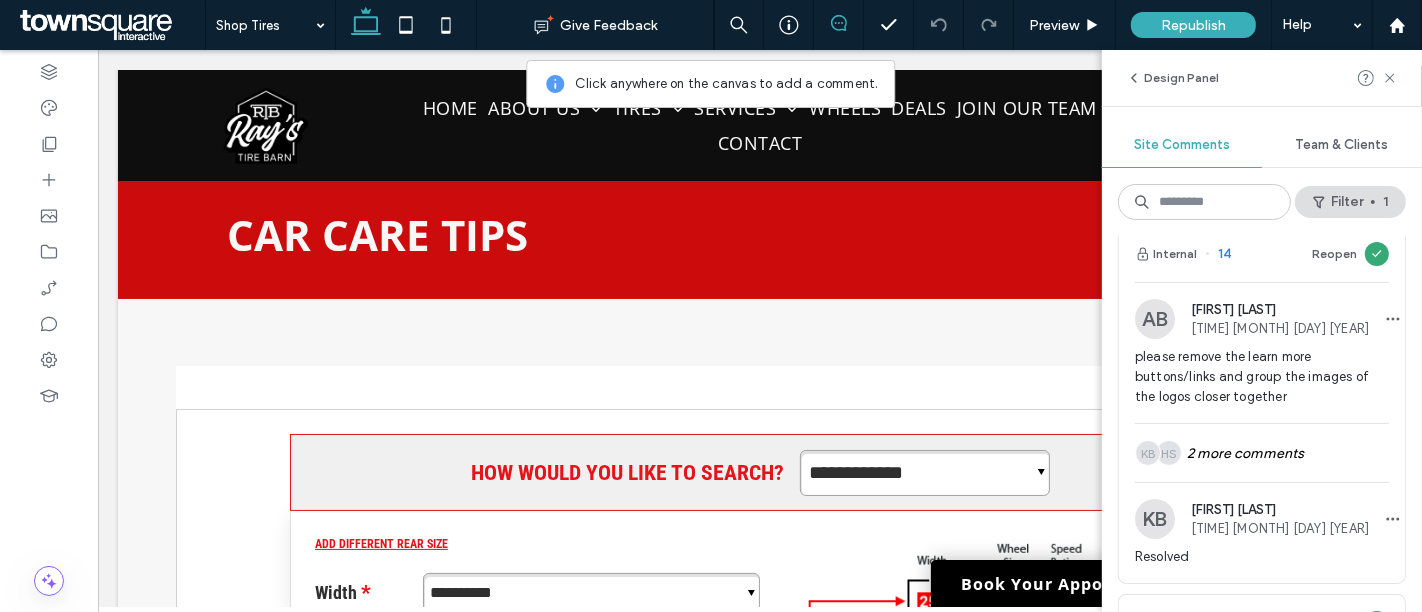 scroll, scrollTop: 0, scrollLeft: 0, axis: both 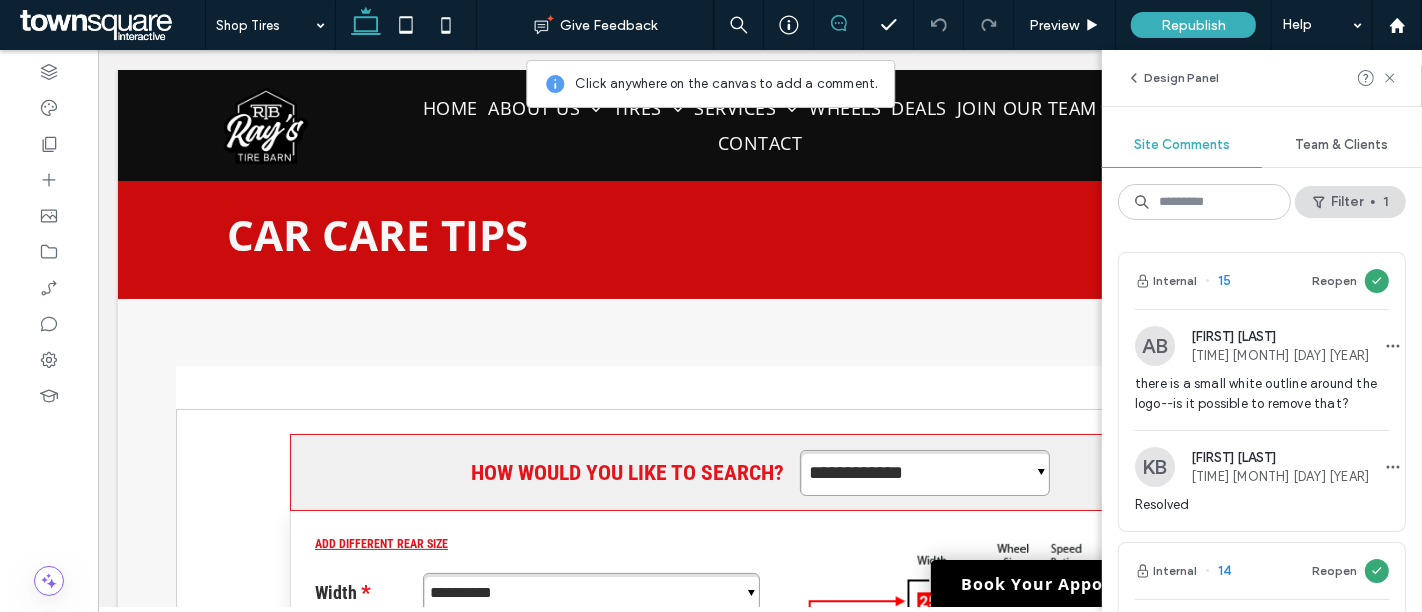 click on "Team & Clients" at bounding box center [1342, 145] 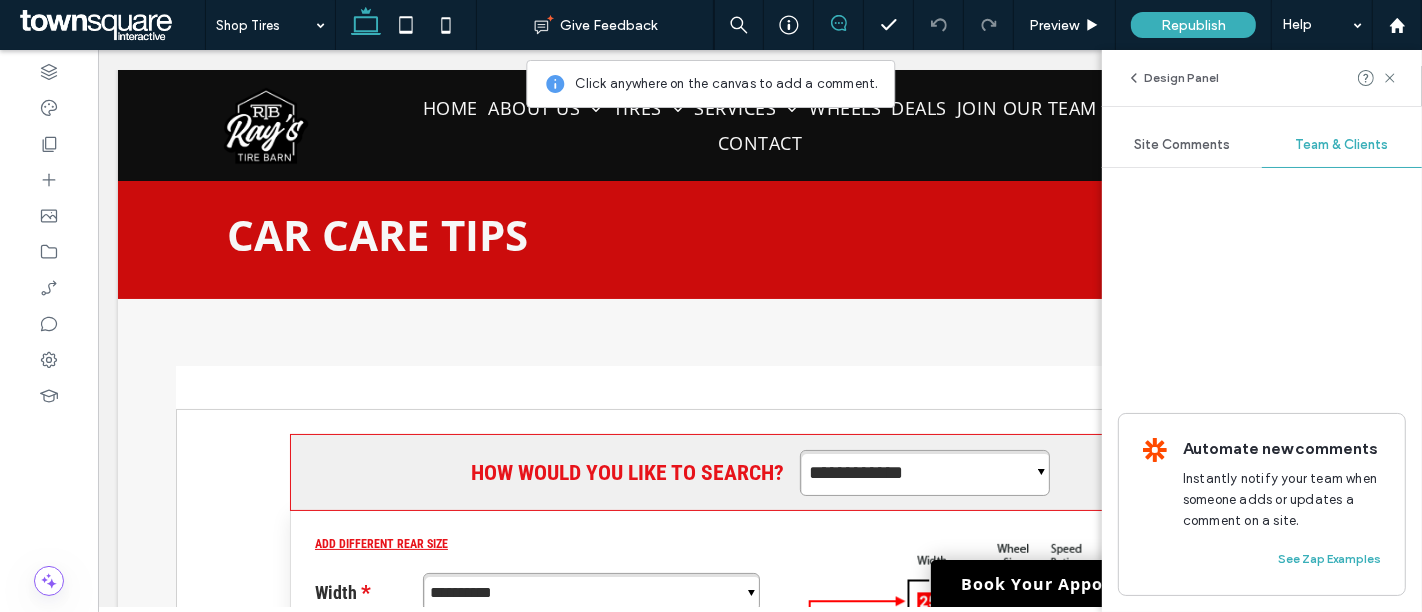 click on "Site Comments" at bounding box center [1182, 145] 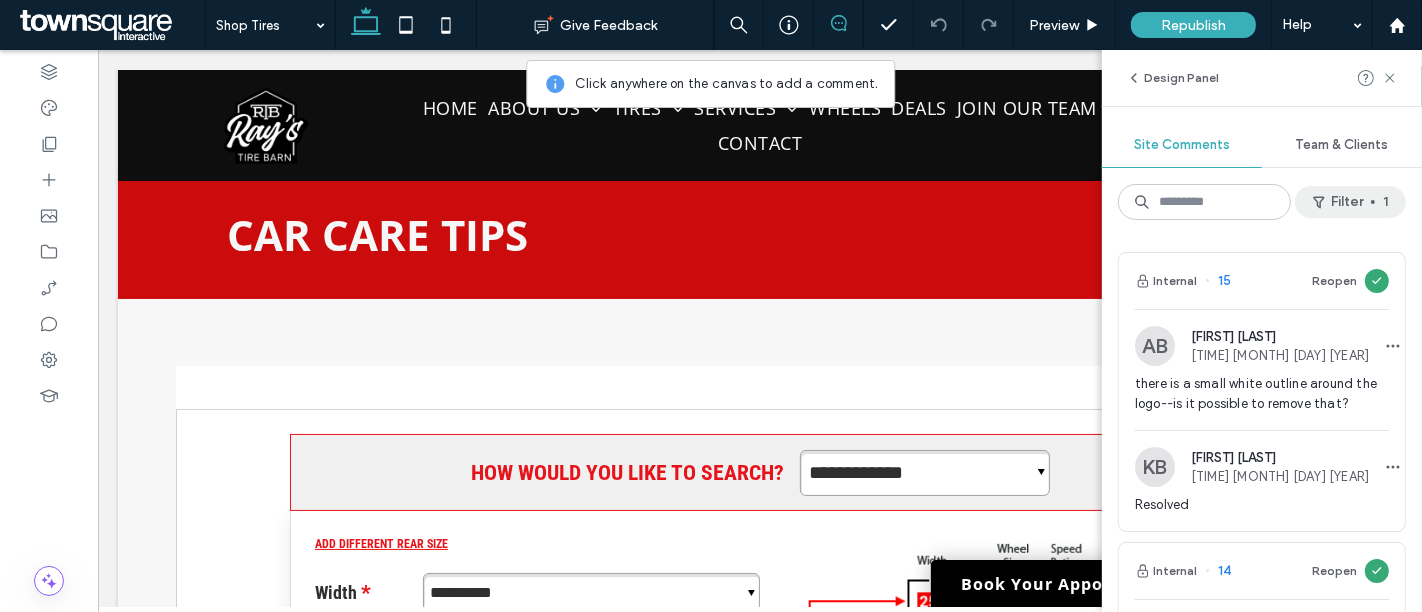 click on "Filter 1" at bounding box center (1350, 202) 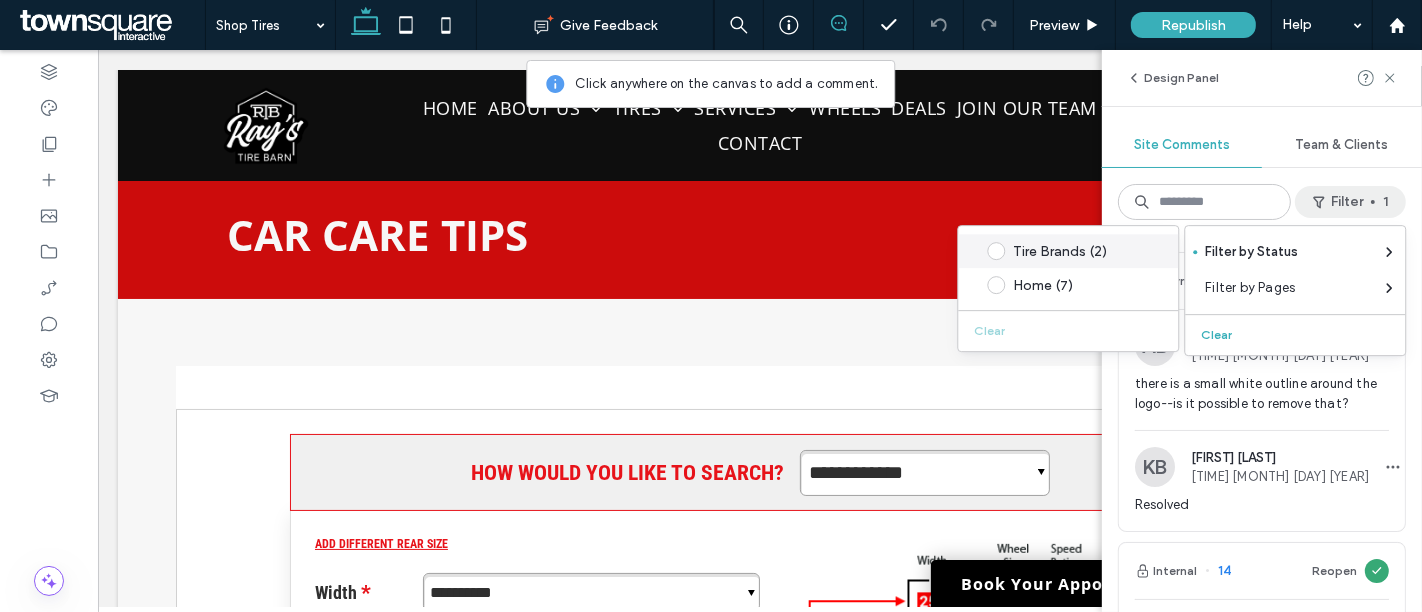 click on "Tire Brands (2)" at bounding box center [1083, 251] 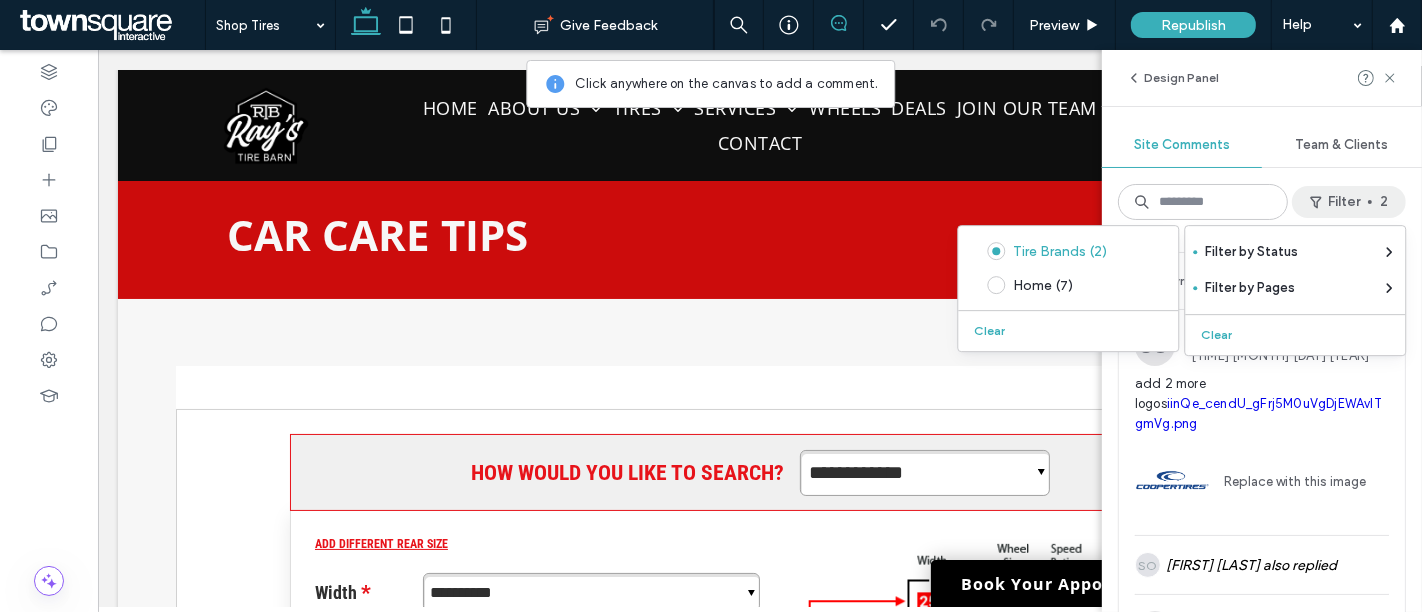 click on "Internal 12 Reopen SO [FIRST] [LAST] [TIME] [MONTH] [DAY] [YEAR] add 2 more logos    iinQe_cendU_gFrj5M0uVgDjEWAvITgmVg.png Replace with this image SO [FIRST] [LAST] also replied T  Trupti   [TIME] [MONTH] [DAY] [YEAR] Resolved Internal 11 Reopen SO [FIRST] [LAST] [TIME] [MONTH] [DAY] [YEAR] remove the names above learn more on all of these logos please . just have the button and logo itself SO KB 2 more comments KB Kia Byrd [TIME] [MONTH] [DAY] [YEAR] Resolved Automate new comments Instantly notify your team when someone adds or updates a comment on a site. See Zap Examples" at bounding box center (1262, 424) 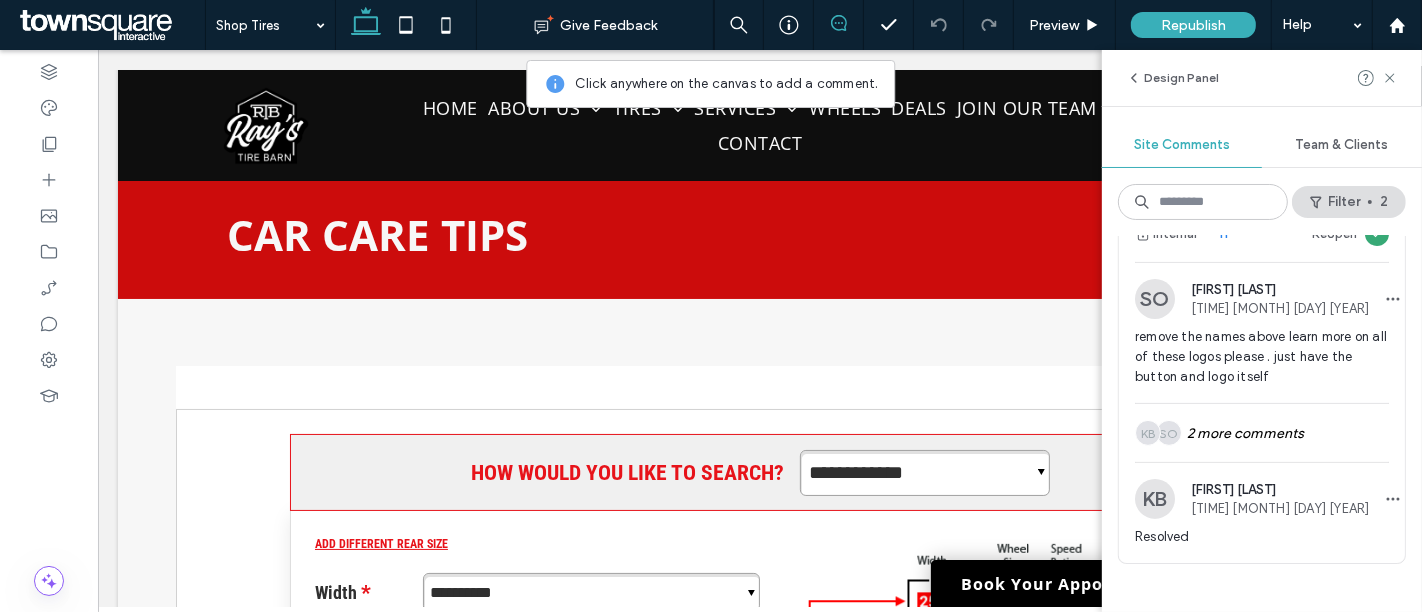 scroll, scrollTop: 502, scrollLeft: 0, axis: vertical 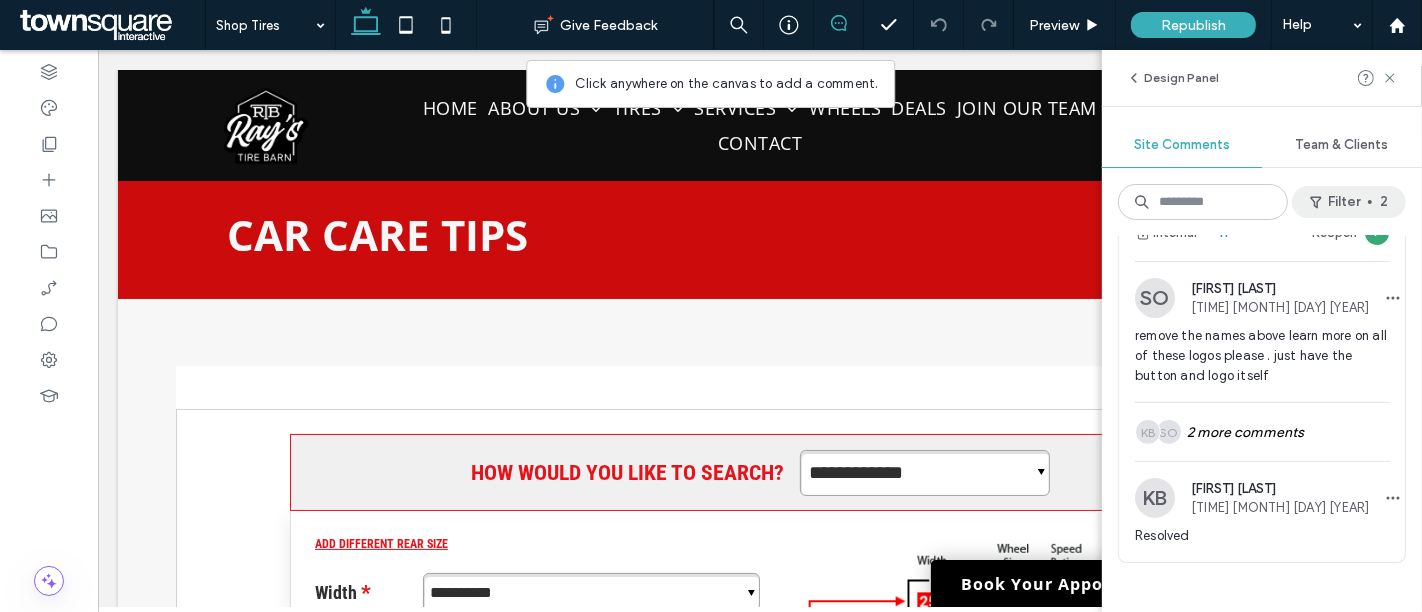 click on "Filter 2" at bounding box center [1349, 202] 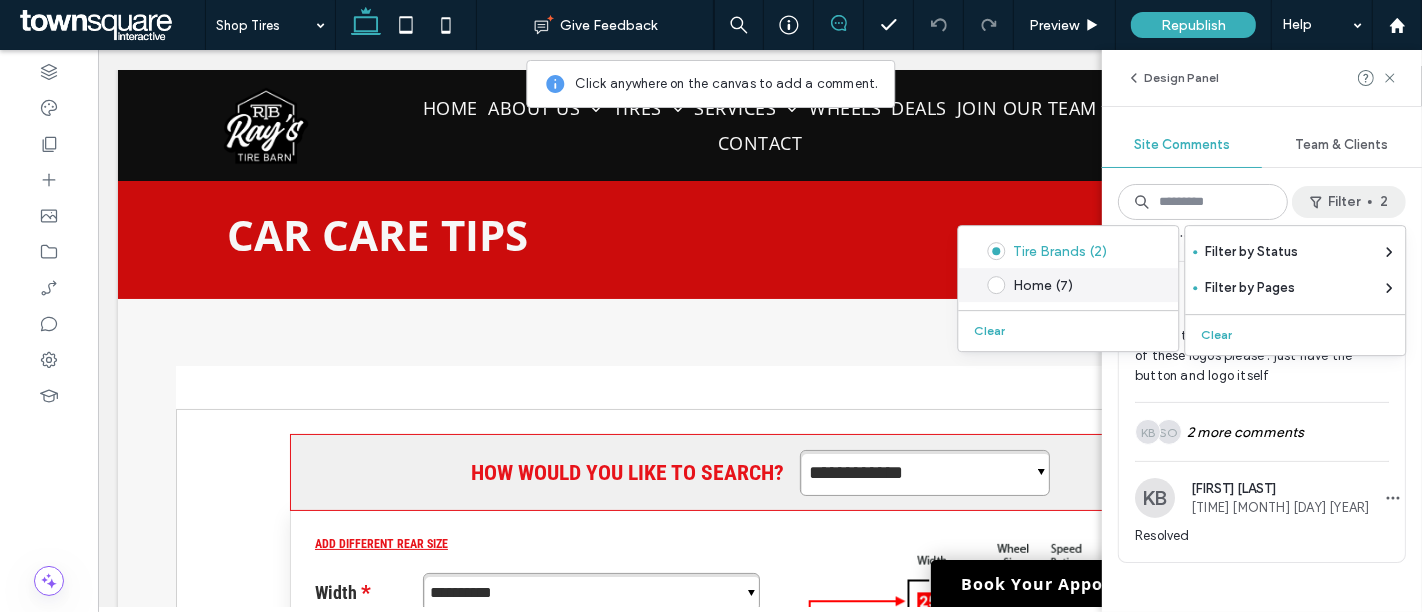 click on "Home (7)" at bounding box center (1083, 285) 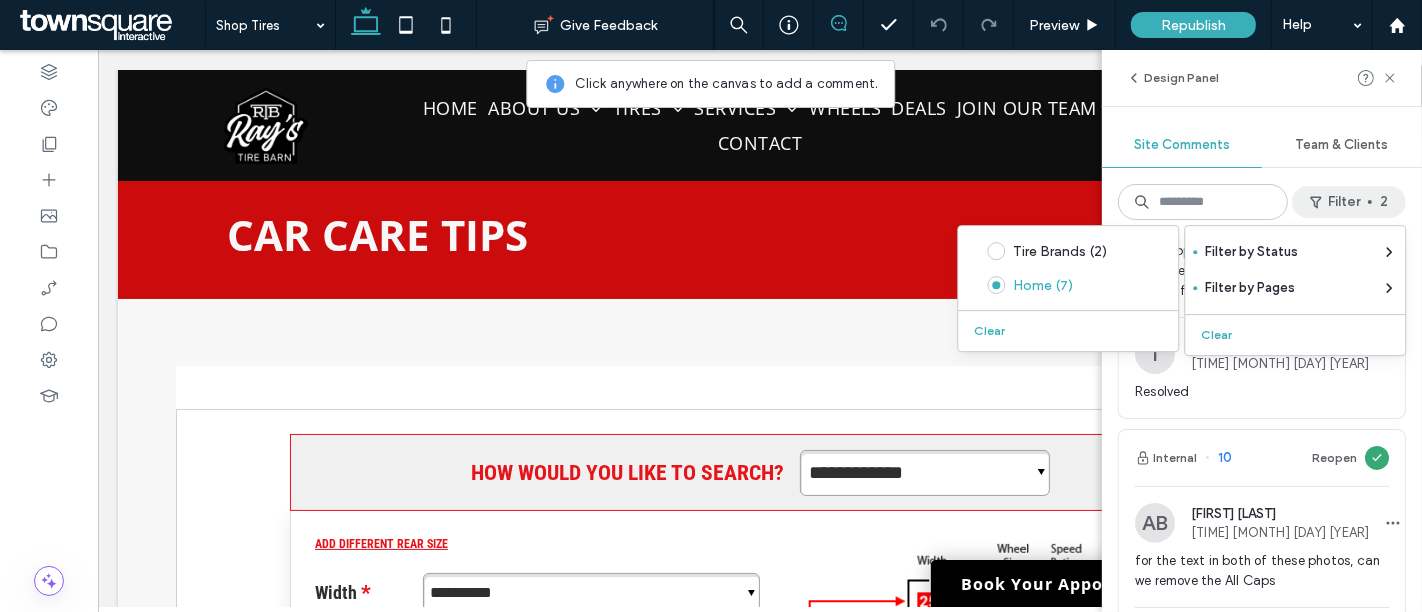 click on "Internal 14 Reopen AB [FIRST] [LAST] [TIME] [MONTH] [DAY] [YEAR] please remove the learn more buttons/links and group the images of the logos closer together HS KB 2 more comments KB Kia Byrd [TIME] [MONTH] [DAY] [YEAR] Resolved Internal 13 Reopen SO [FIRST] [LAST] [TIME] [MONTH] [DAY] [YEAR] book app here widget is cut off and uncentered. view it from the mobile version for reference please T  Trupti   [TIME] [MONTH] [DAY] [YEAR] Resolved Internal 10 Reopen AB [FIRST] [LAST] [TIME] [MONTH] [DAY] [YEAR] for the text in both of these photos, can we remove the All Caps HS [FIRST] [LAST] [TIME] [MONTH] [DAY] [YEAR] Resolved Internal 5 Reopen AB [FIRST] [LAST] [TIME] [MONTH] [DAY] [YEAR] please fade these photos so the white text is easier to see HS [FIRST] [LAST] [TIME] [MONTH] [DAY] [YEAR] Resolved Internal 4 Reopen AB [FIRST] [LAST] [TIME] [MONTH] [DAY] [YEAR] please make these to photos larger so they take up this entire section HS [FIRST] [LAST] [TIME] [MONTH] [DAY] [YEAR] Resolved Internal 3 Reopen AB [TIME] [MONTH] [DAY] [YEAR] HS [FIRST] [LAST] [TIME] [MONTH] [DAY] [YEAR] Resolved Internal 2 Reopen AB" at bounding box center [1262, 424] 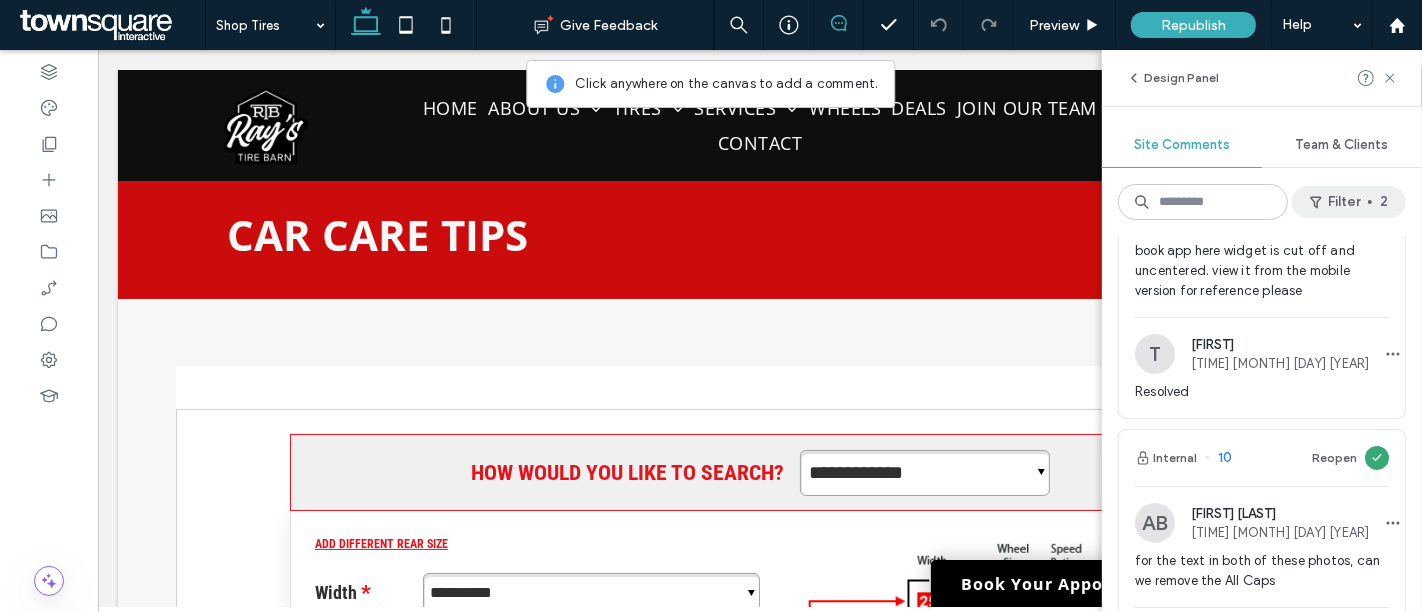 click on "Filter 2" at bounding box center [1349, 202] 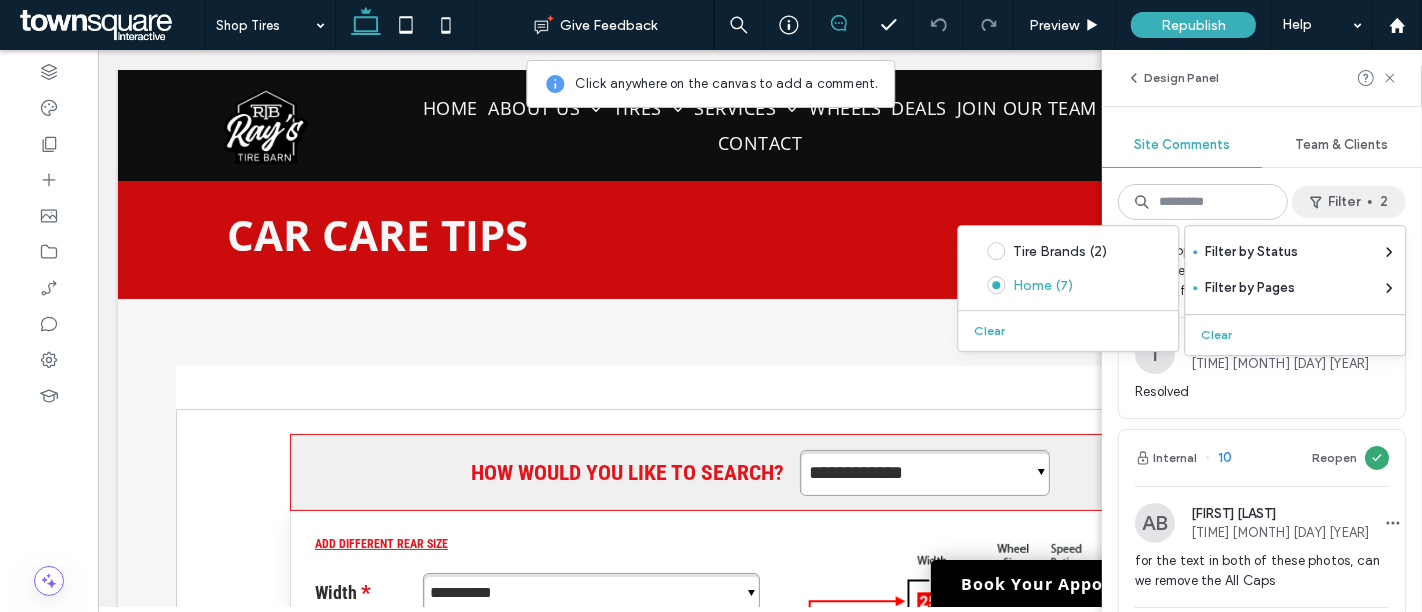 click on "Internal 14 Reopen AB [FIRST] [LAST] [TIME] [MONTH] [DAY] [YEAR] please remove the learn more buttons/links and group the images of the logos closer together HS KB 2 more comments KB Kia Byrd [TIME] [MONTH] [DAY] [YEAR] Resolved Internal 13 Reopen SO [FIRST] [LAST] [TIME] [MONTH] [DAY] [YEAR] book app here widget is cut off and uncentered. view it from the mobile version for reference please T  Trupti   [TIME] [MONTH] [DAY] [YEAR] Resolved Internal 10 Reopen AB [FIRST] [LAST] [TIME] [MONTH] [DAY] [YEAR] for the text in both of these photos, can we remove the All Caps HS [FIRST] [LAST] [TIME] [MONTH] [DAY] [YEAR] Resolved Internal 5 Reopen AB [FIRST] [LAST] [TIME] [MONTH] [DAY] [YEAR] please fade these photos so the white text is easier to see HS [FIRST] [LAST] [TIME] [MONTH] [DAY] [YEAR] Resolved Internal 4 Reopen AB [FIRST] [LAST] [TIME] [MONTH] [DAY] [YEAR] please make these to photos larger so they take up this entire section HS [FIRST] [LAST] [TIME] [MONTH] [DAY] [YEAR] Resolved Internal 3 Reopen AB [TIME] [MONTH] [DAY] [YEAR] HS [FIRST] [LAST] [TIME] [MONTH] [DAY] [YEAR] Resolved Internal 2 Reopen AB" at bounding box center (1262, 424) 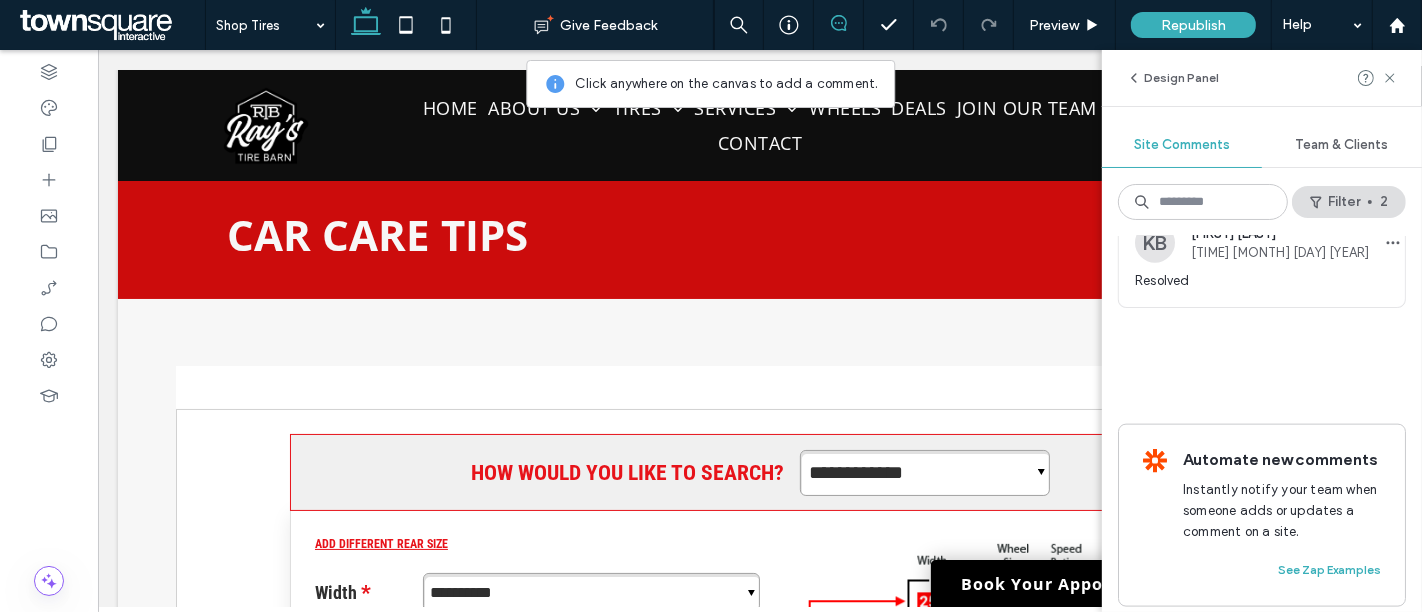 scroll, scrollTop: 2224, scrollLeft: 0, axis: vertical 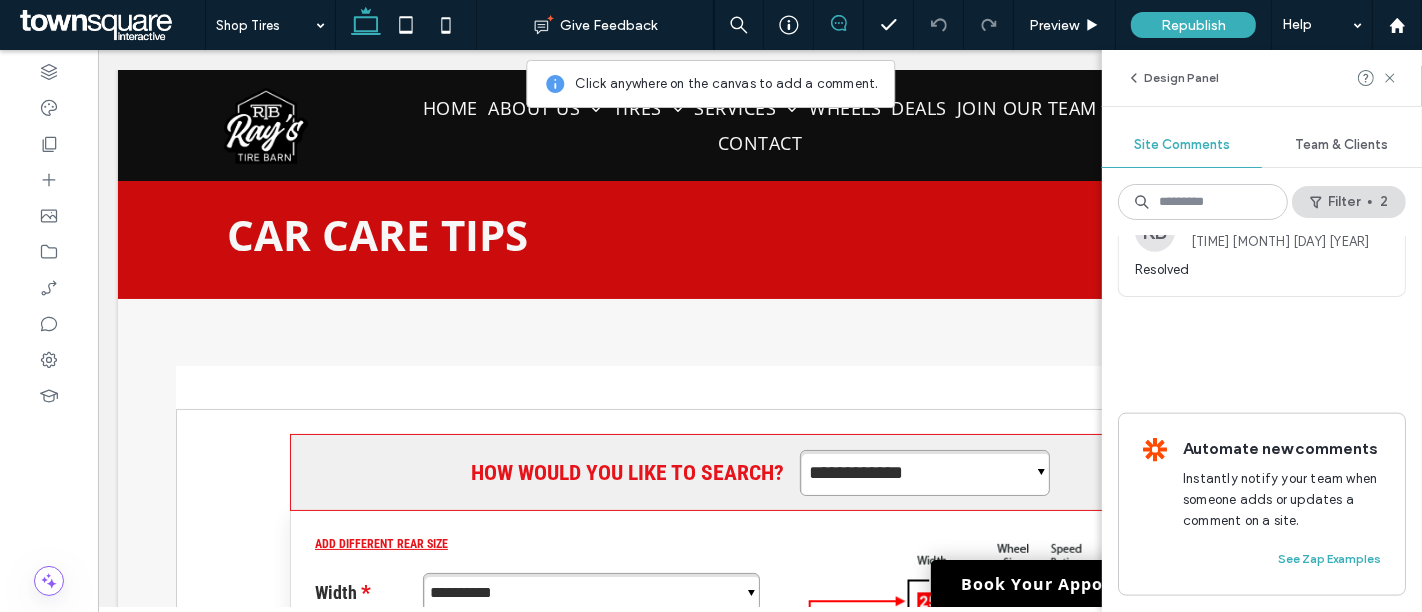 click on "Site Comments" at bounding box center [1182, 145] 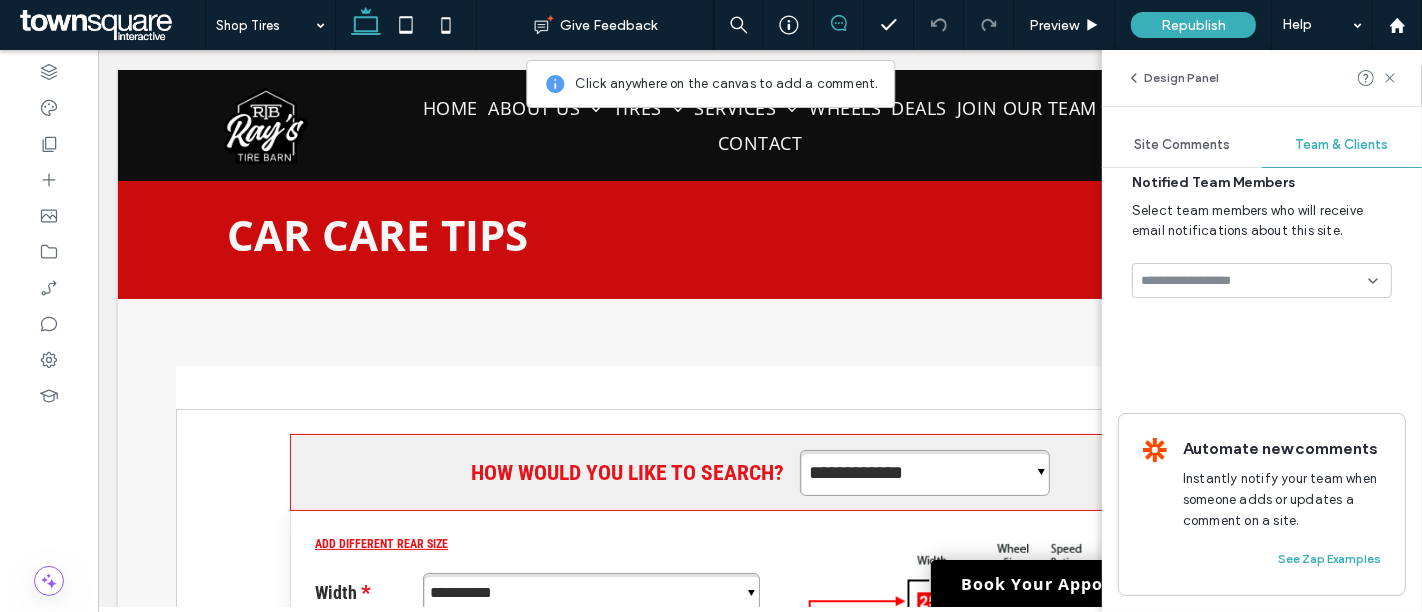 scroll, scrollTop: 40, scrollLeft: 0, axis: vertical 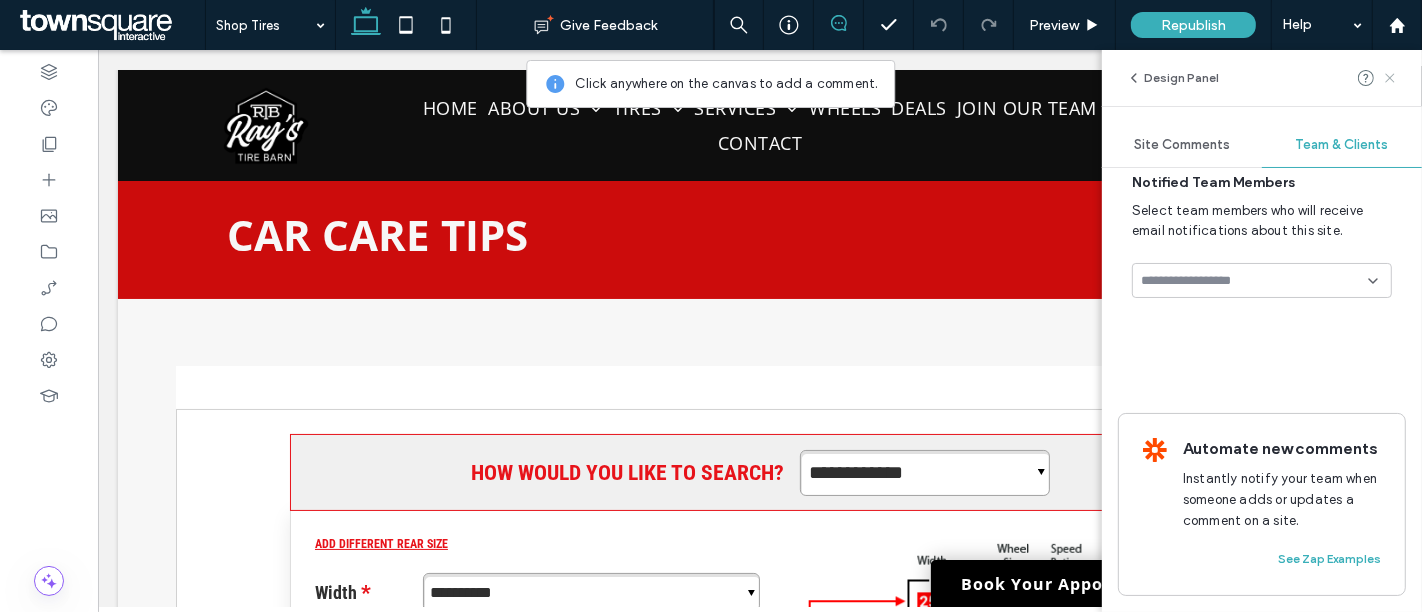 click 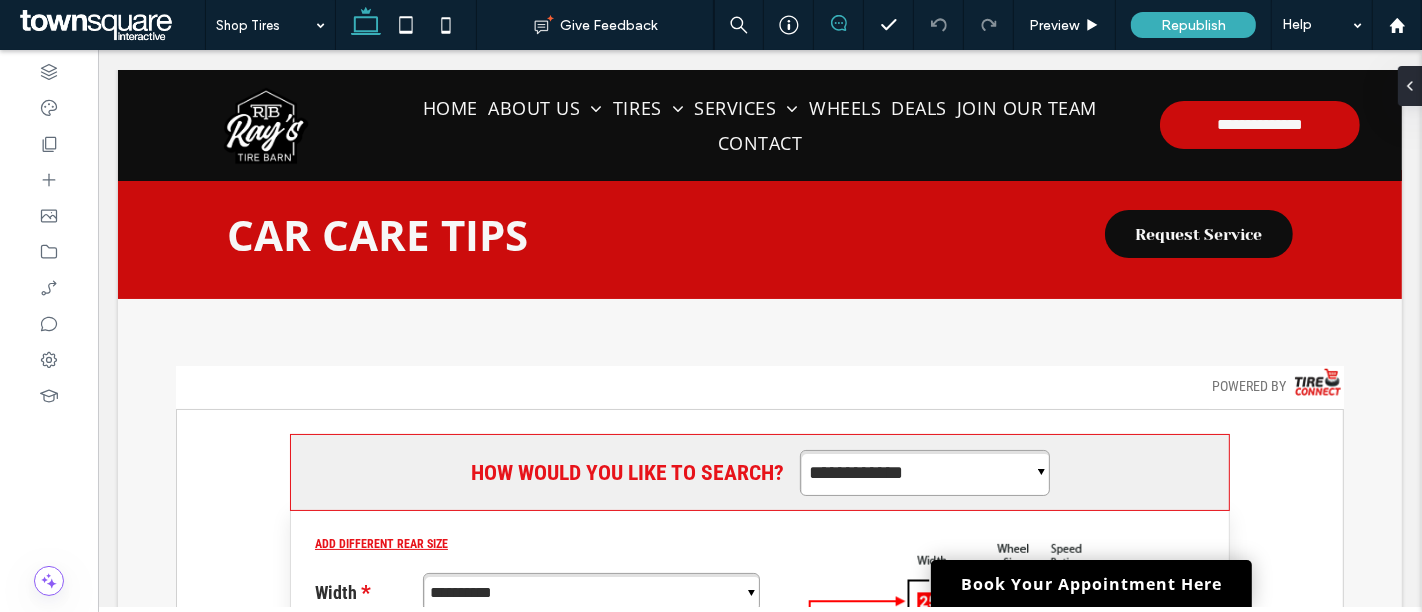 click 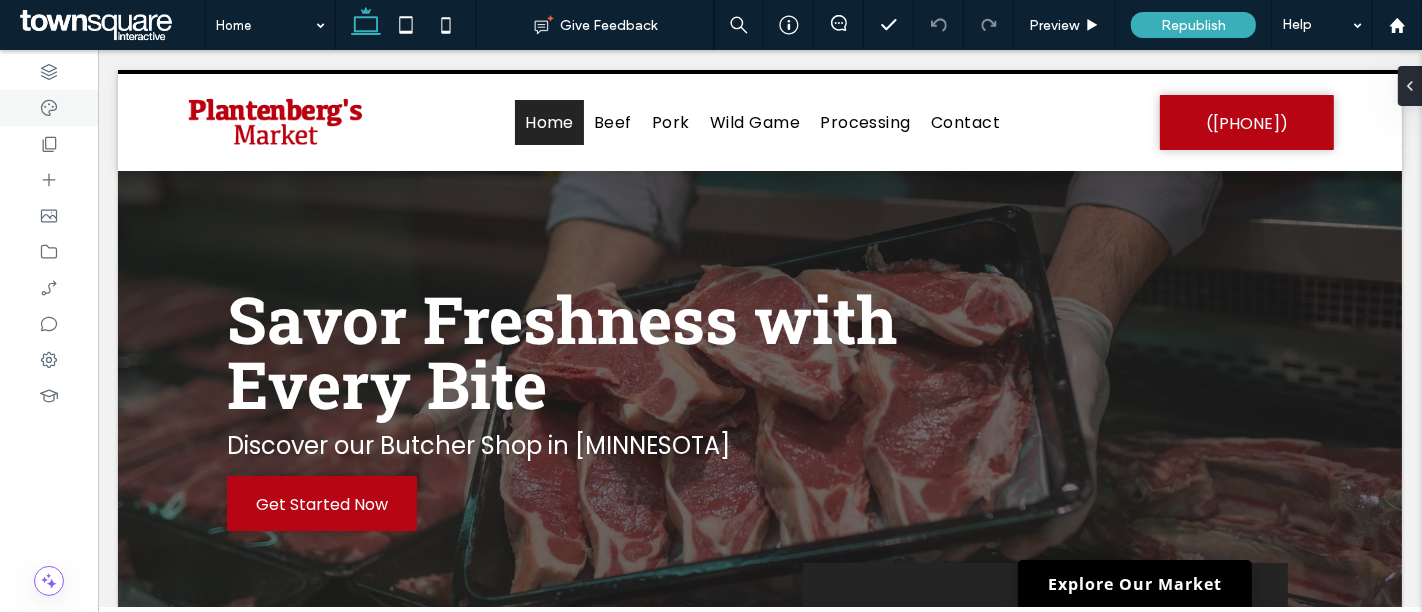 scroll, scrollTop: 0, scrollLeft: 0, axis: both 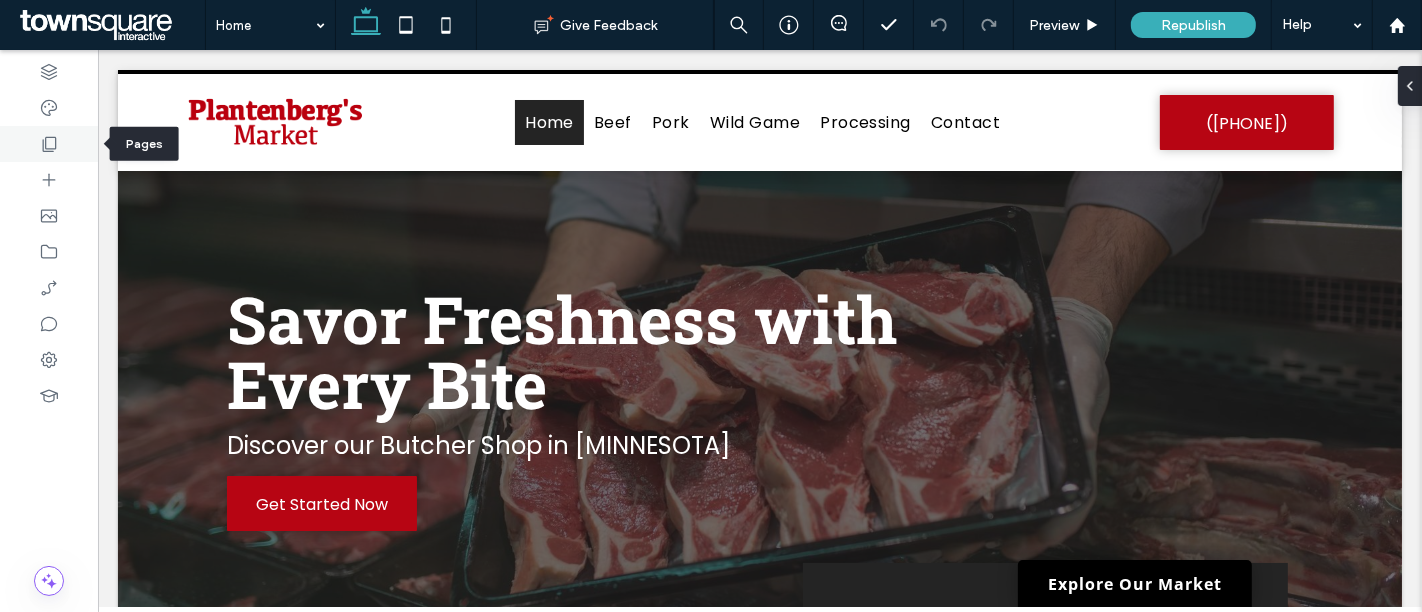 click at bounding box center [49, 144] 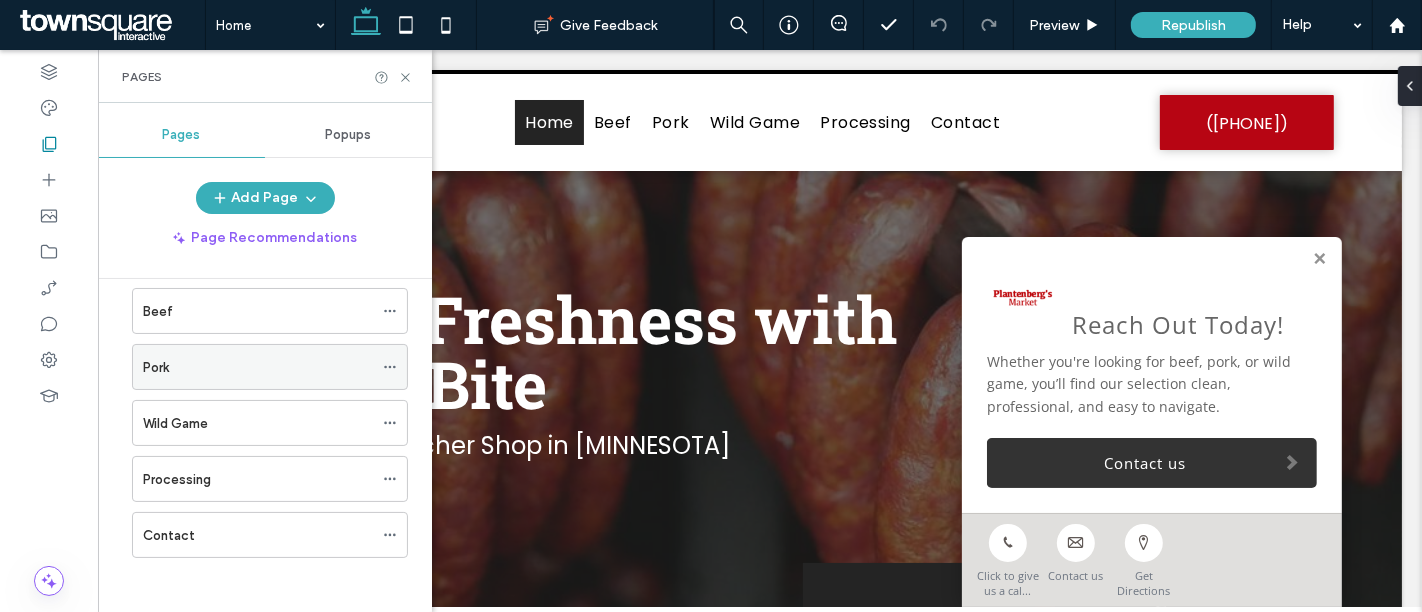 scroll, scrollTop: 82, scrollLeft: 0, axis: vertical 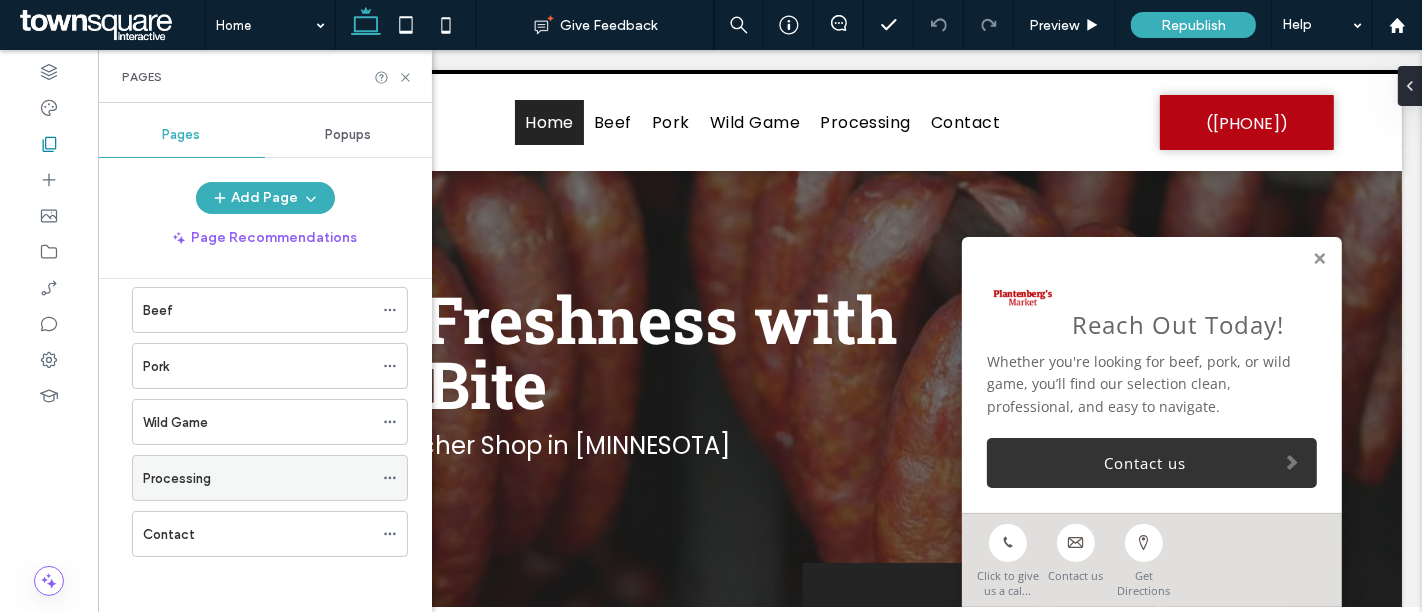 click 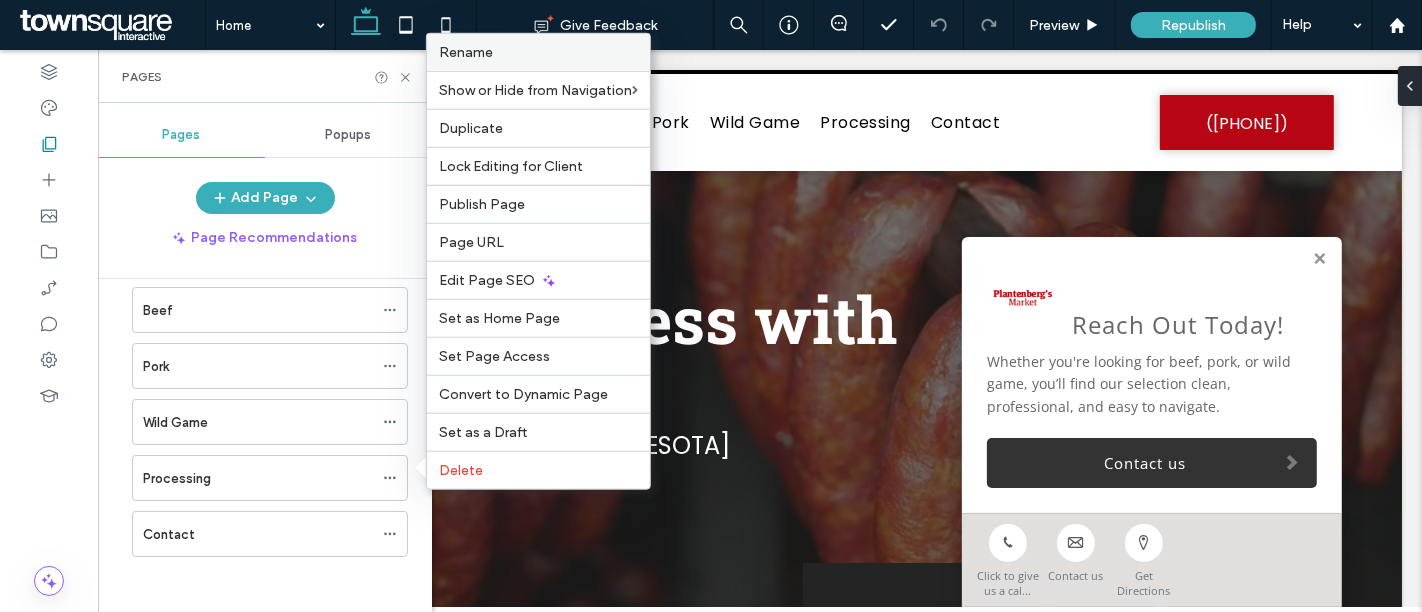 click on "Rename" at bounding box center (538, 52) 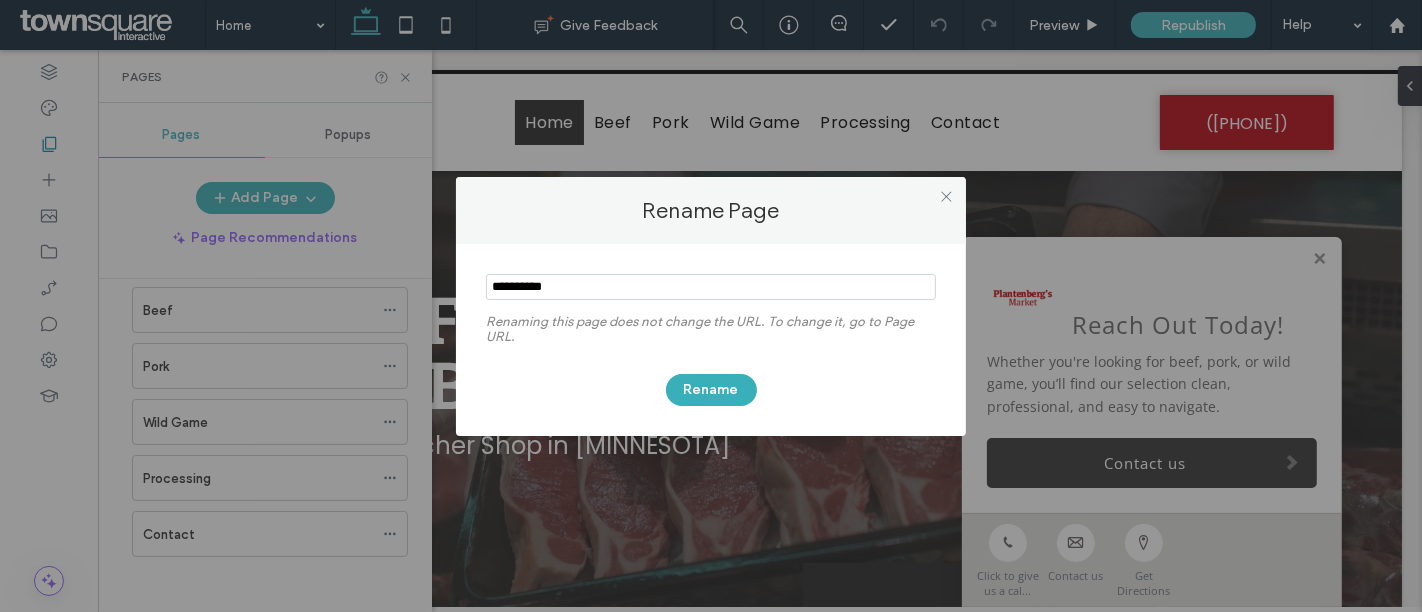 click at bounding box center [711, 287] 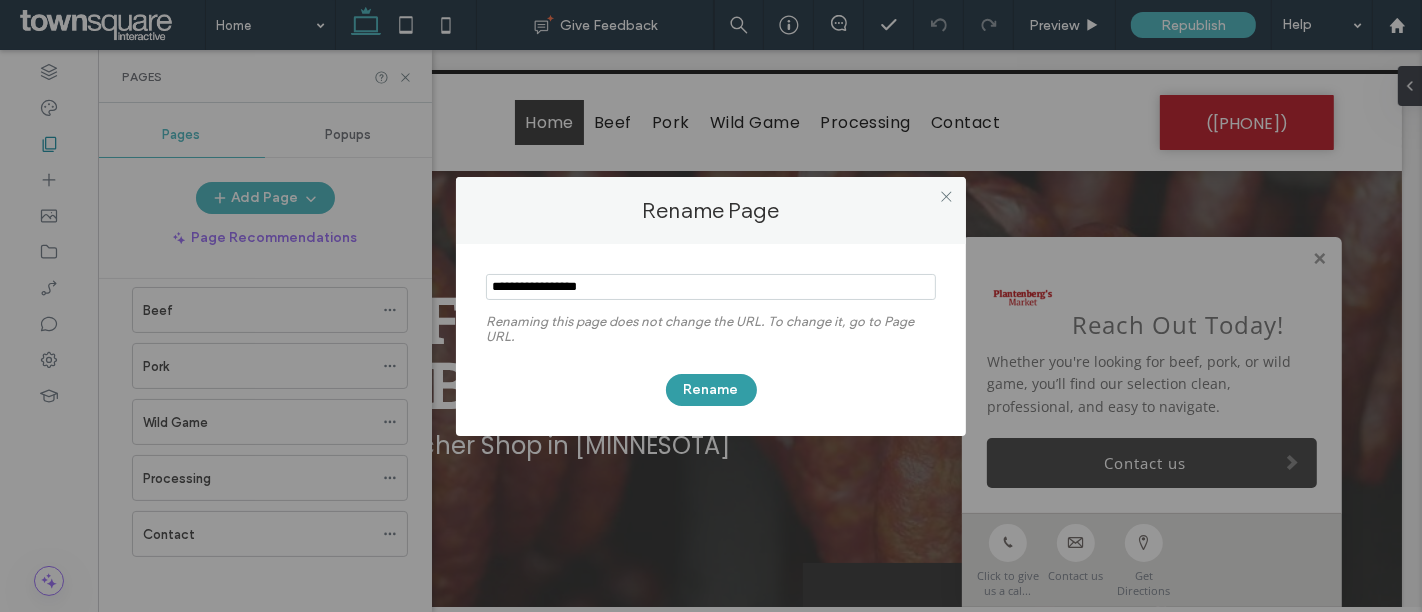 type on "**********" 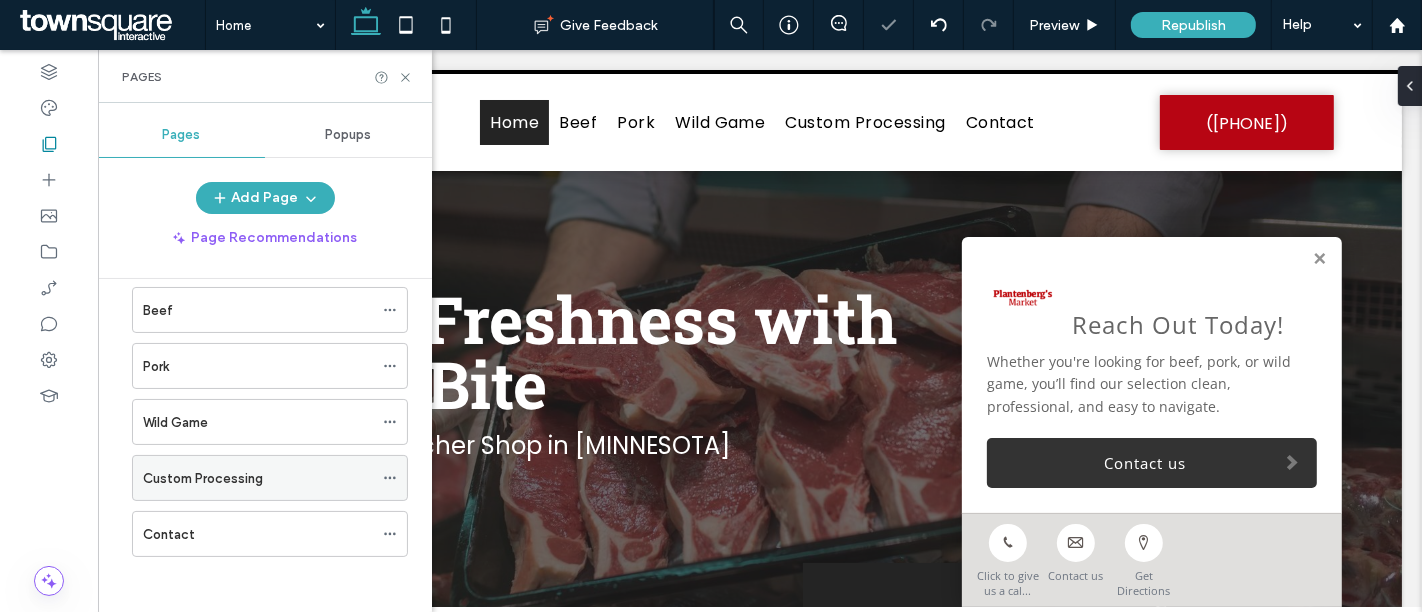 click on "Custom Processing" at bounding box center (258, 478) 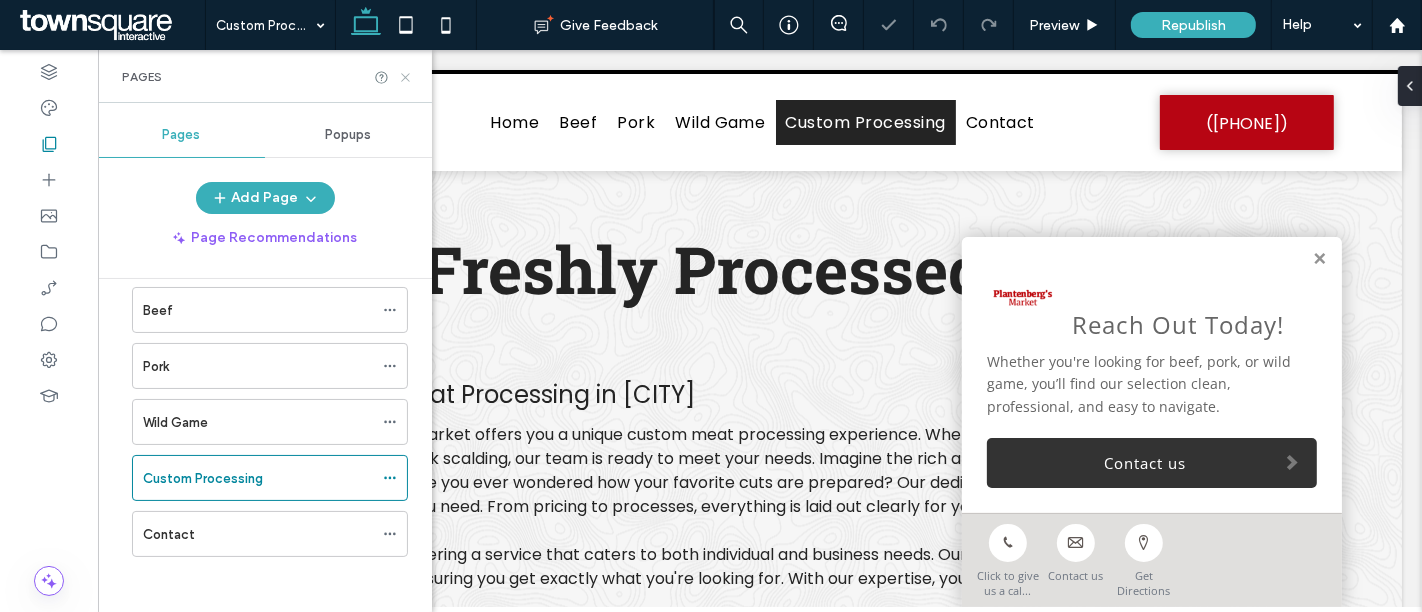 scroll, scrollTop: 0, scrollLeft: 0, axis: both 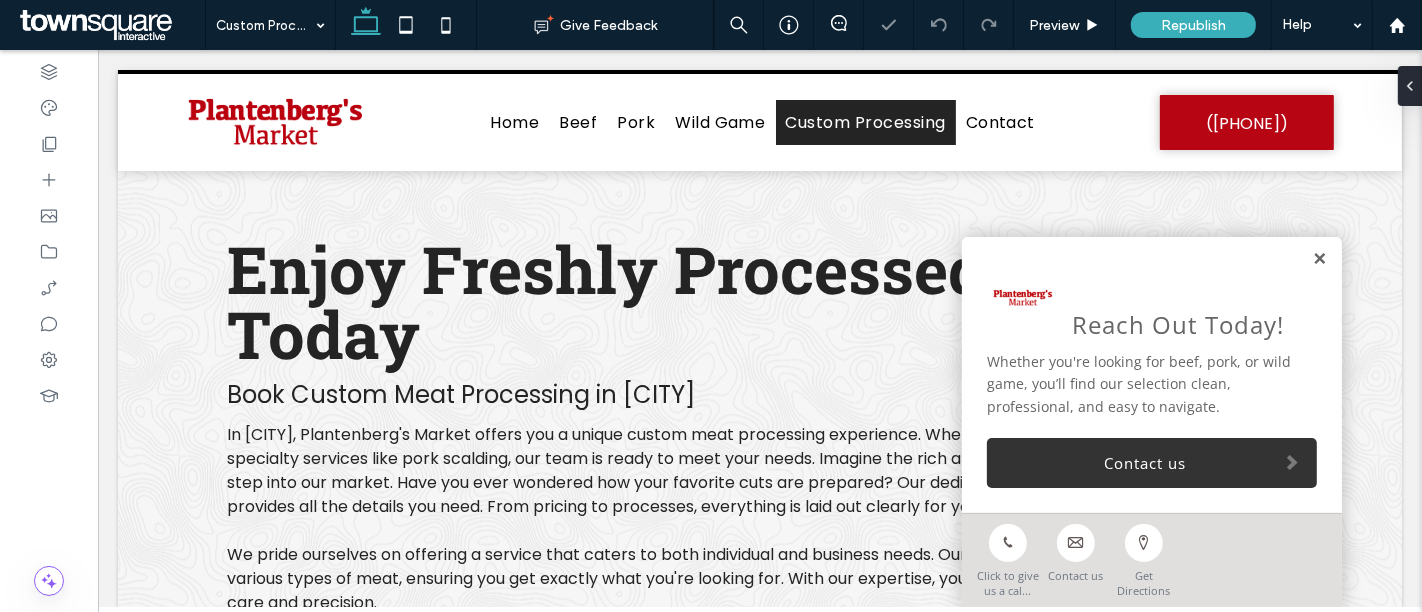 click at bounding box center (1318, 259) 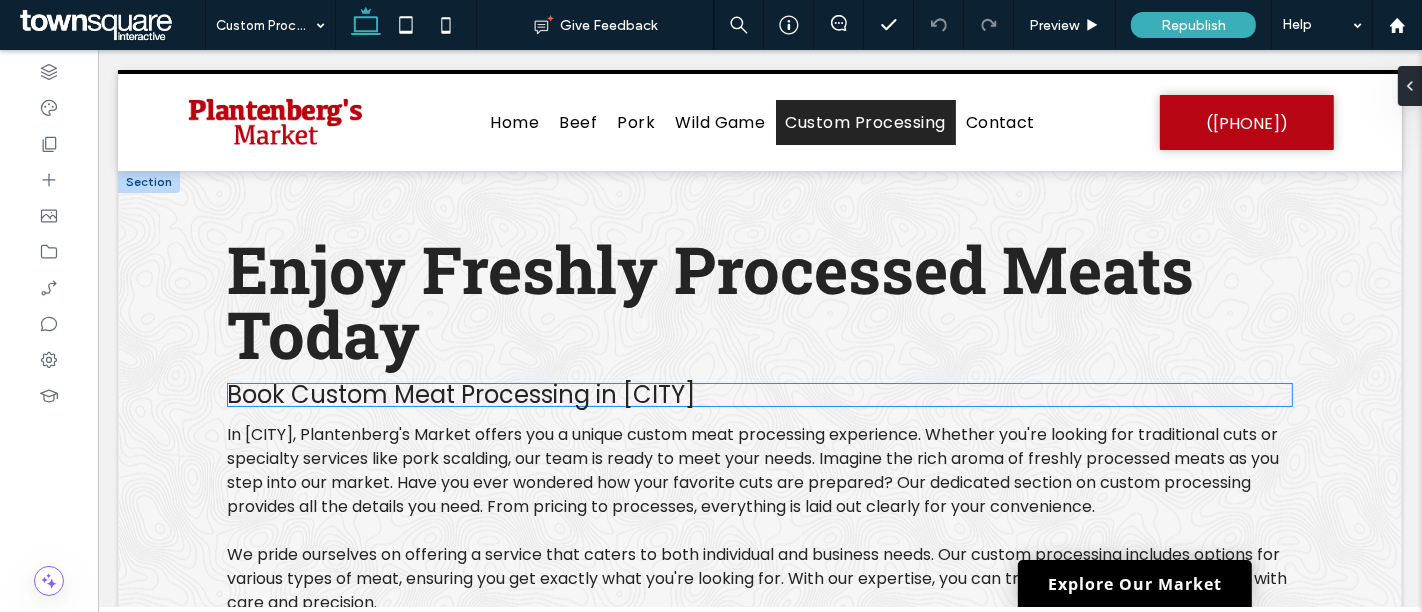 click on "Book Custom Meat Processing in Charlotte" at bounding box center (460, 394) 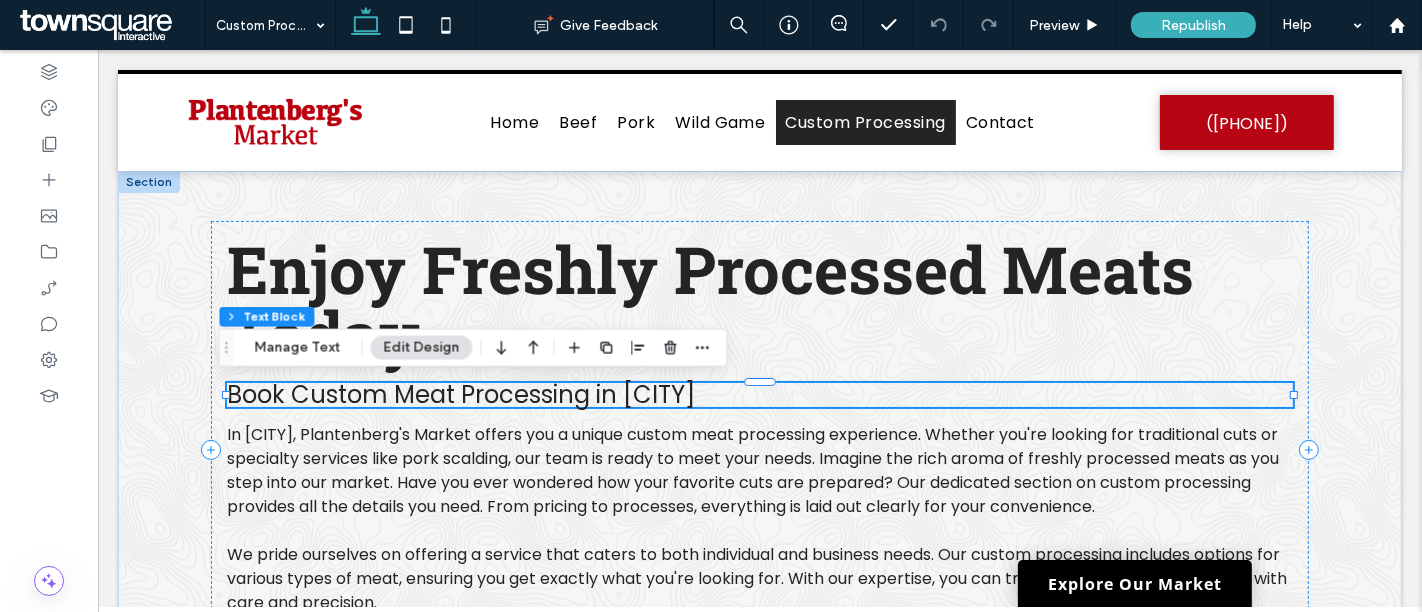 click on "Book Custom Meat Processing in Charlotte" at bounding box center (460, 394) 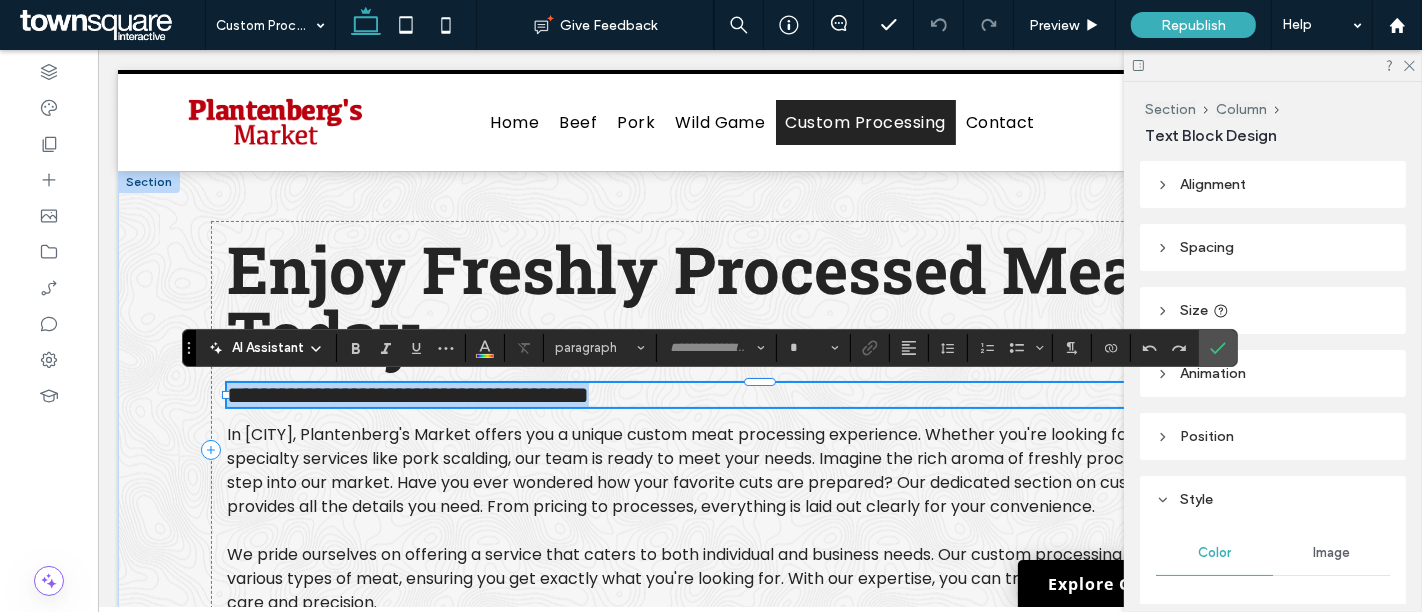 type on "*******" 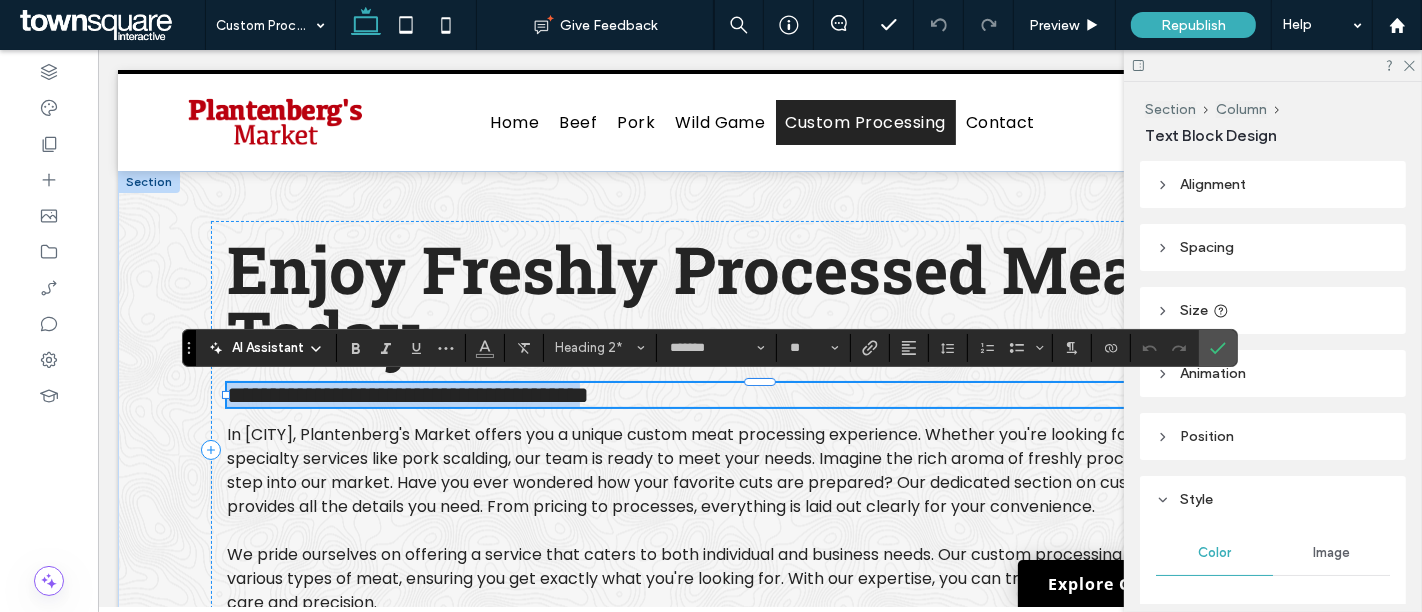 drag, startPoint x: 663, startPoint y: 392, endPoint x: 711, endPoint y: 397, distance: 48.259712 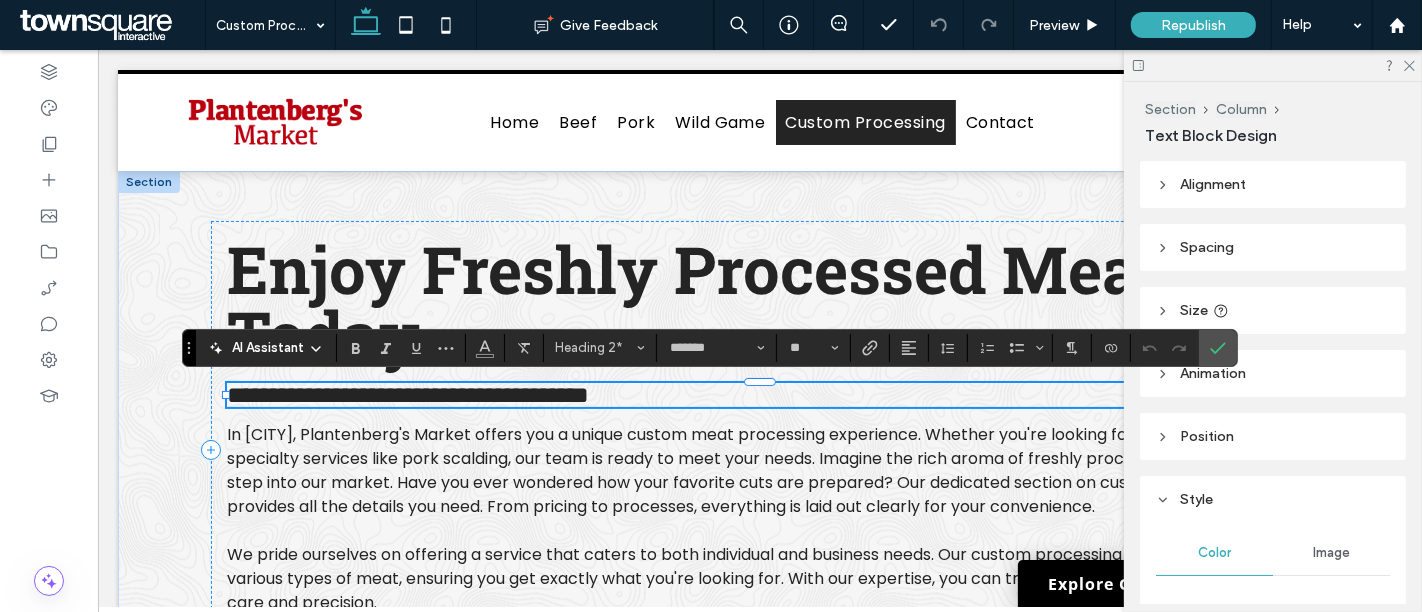 click on "**********" at bounding box center [758, 395] 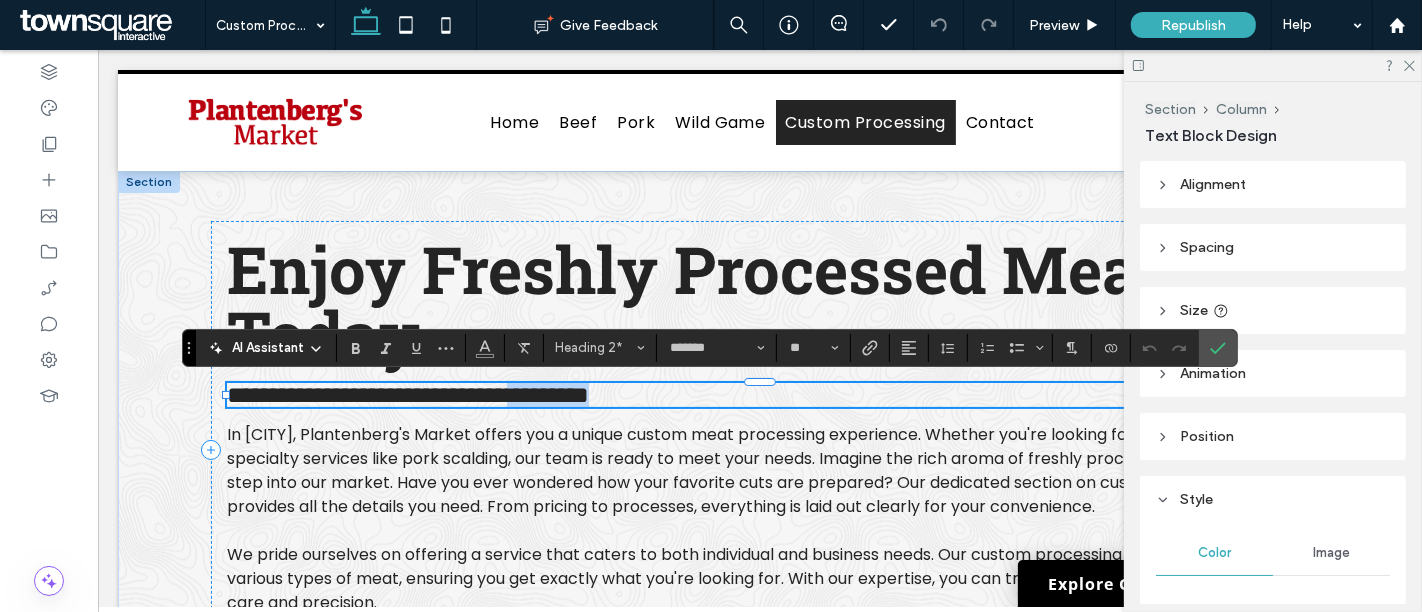 drag, startPoint x: 742, startPoint y: 392, endPoint x: 619, endPoint y: 391, distance: 123.00407 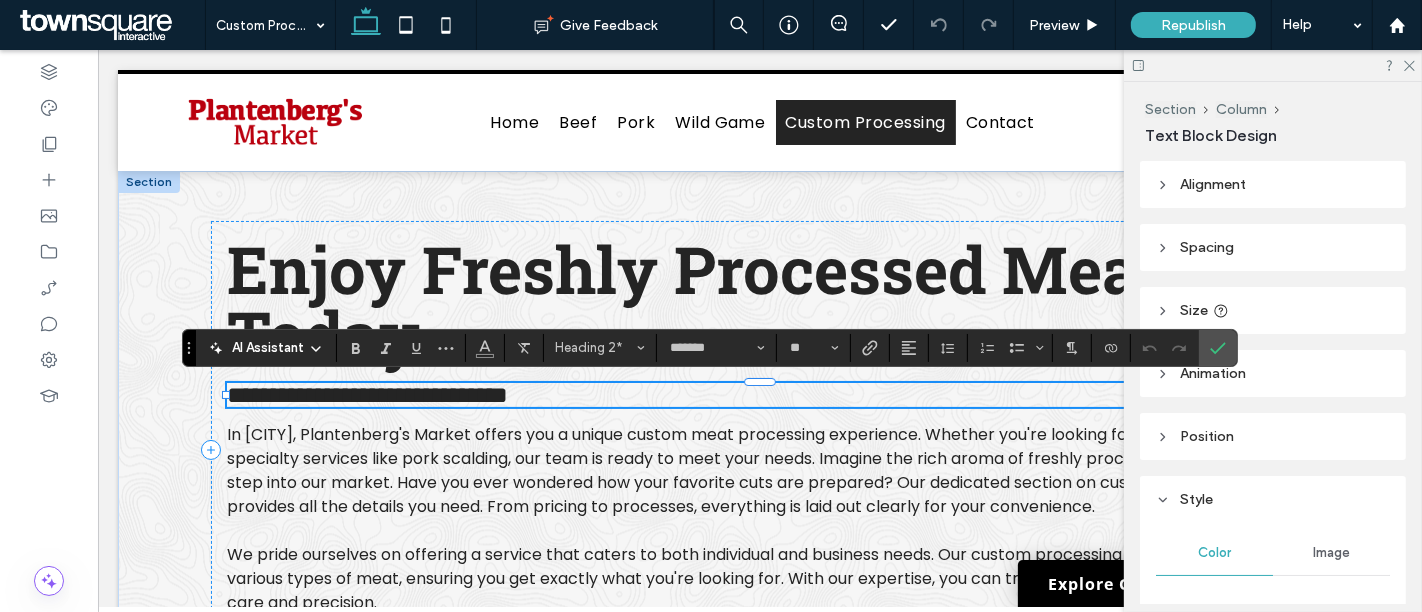 type on "**" 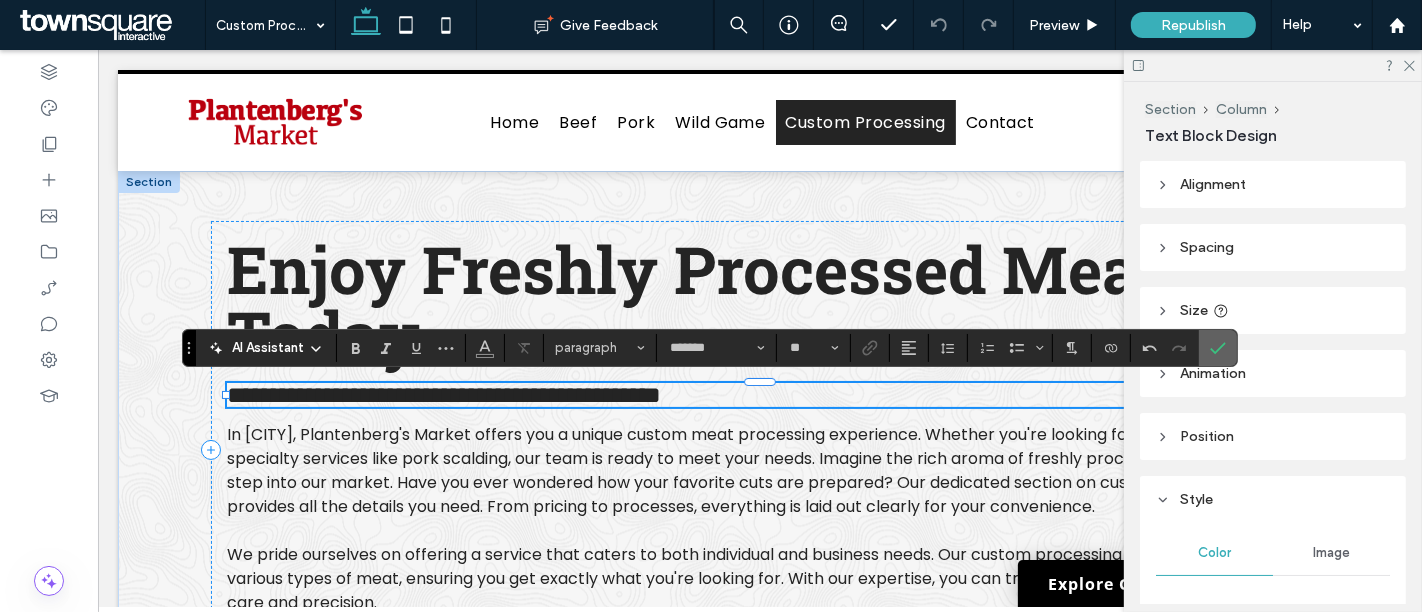 click at bounding box center (1218, 348) 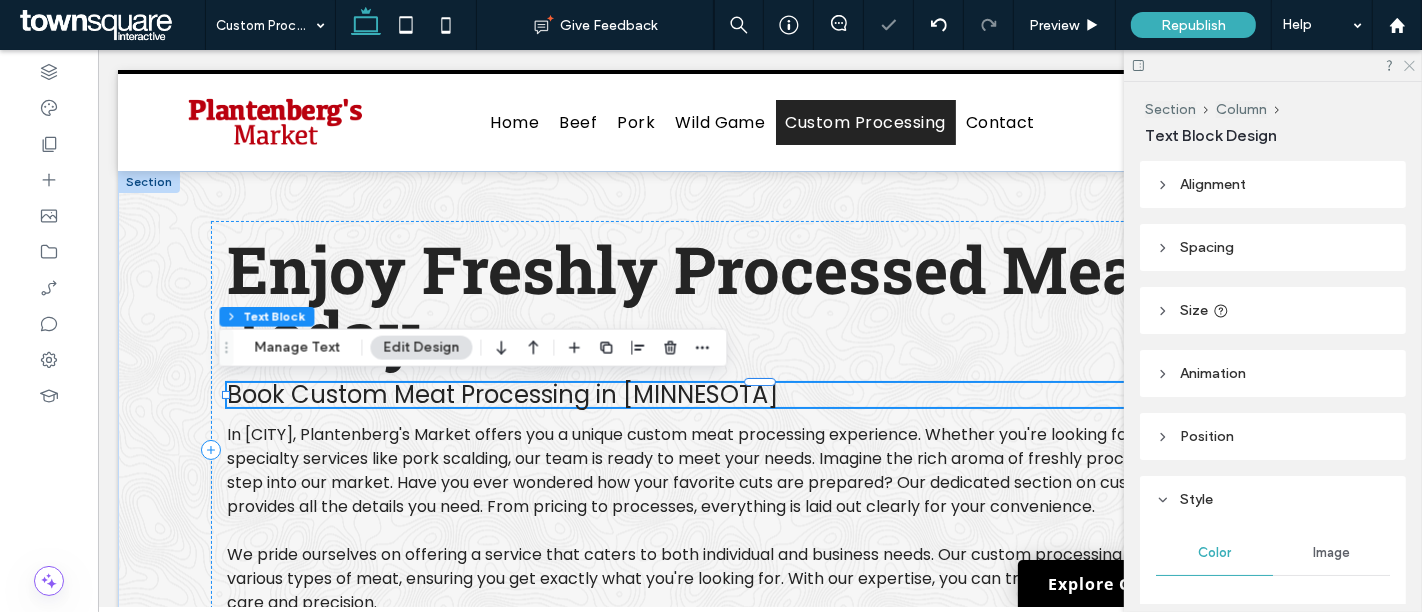 click 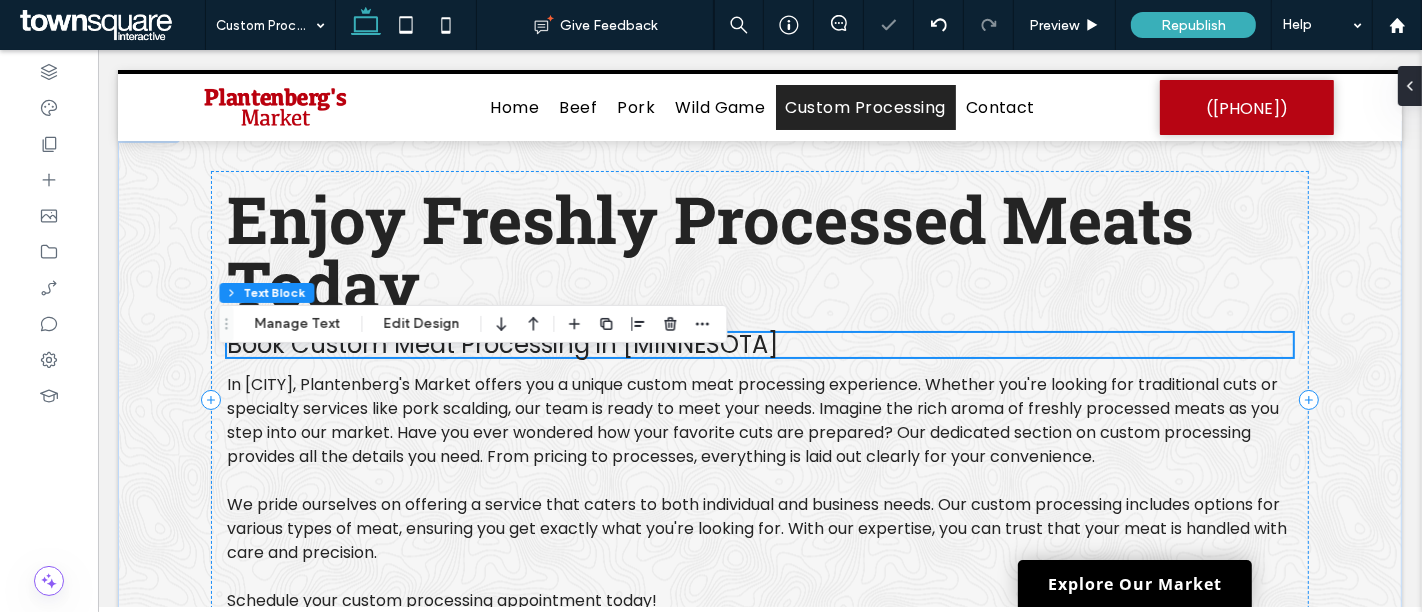 scroll, scrollTop: 11, scrollLeft: 0, axis: vertical 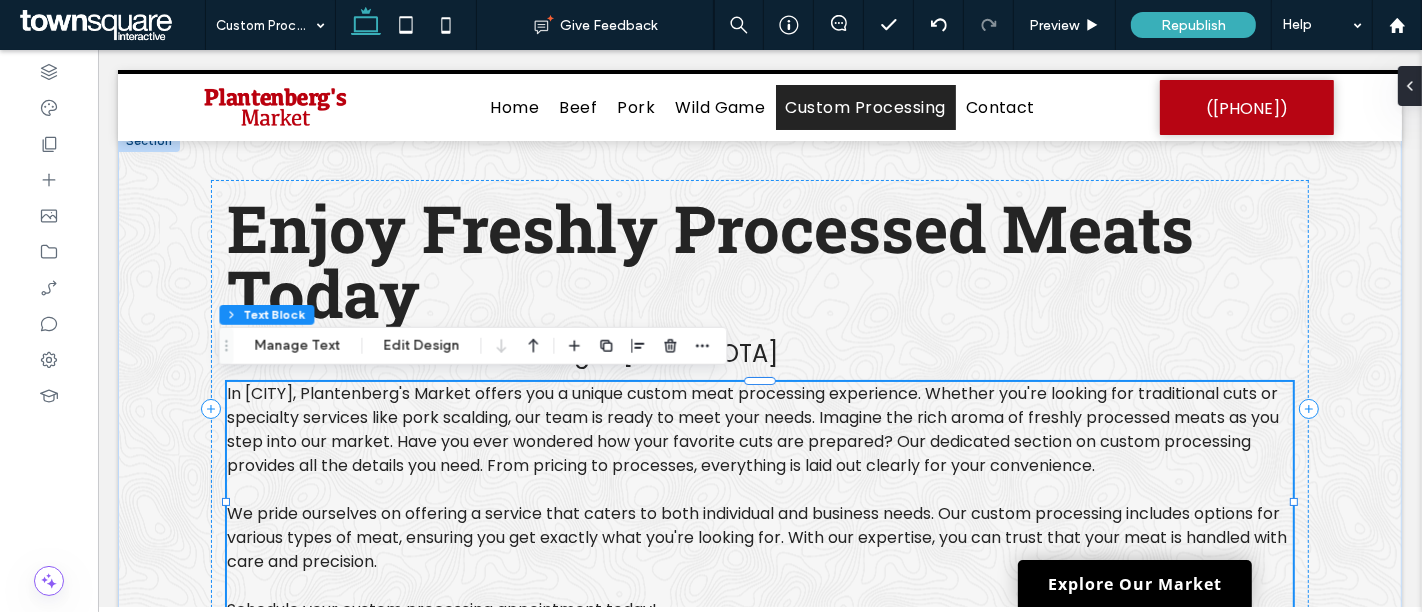 click on "In Charlotte, Plantenberg's Market offers you a unique custom meat processing experience. Whether you're looking for traditional cuts or specialty services like pork scalding, our team is ready to meet your needs. Imagine the rich aroma of freshly processed meats as you step into our market. Have you ever wondered how your favorite cuts are prepared? Our dedicated section on custom processing provides all the details you need. From pricing to processes, everything is laid out clearly for your convenience." at bounding box center [752, 429] 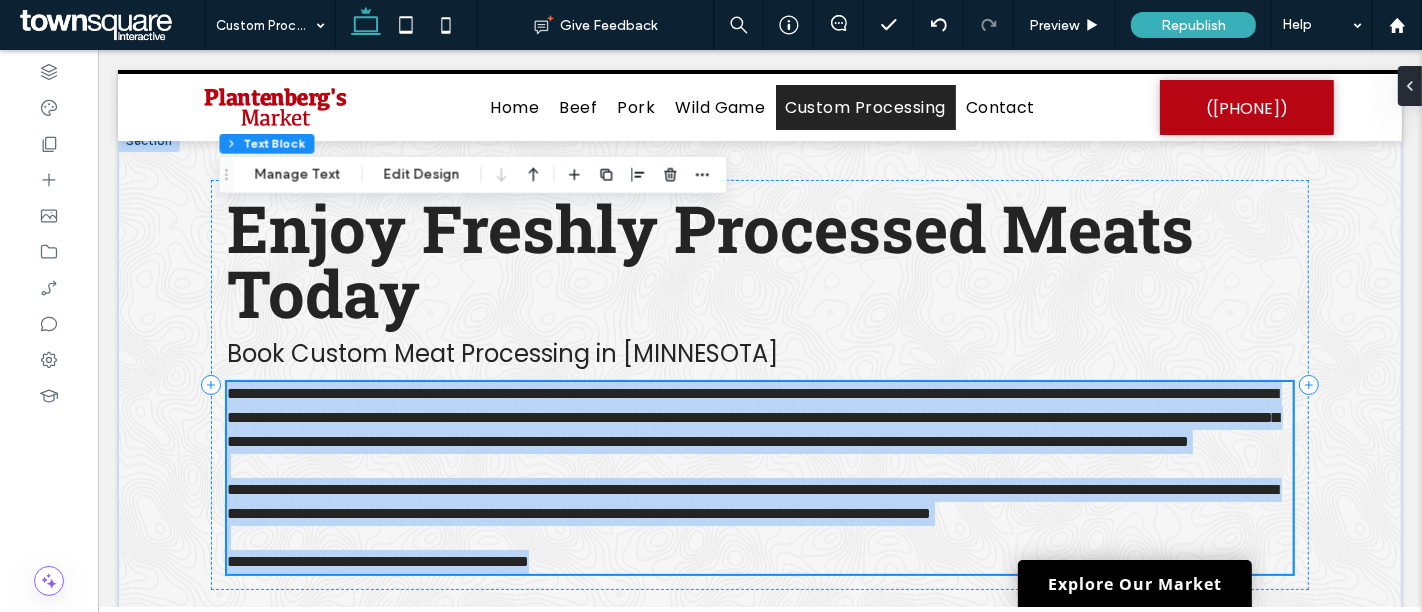 scroll, scrollTop: 182, scrollLeft: 0, axis: vertical 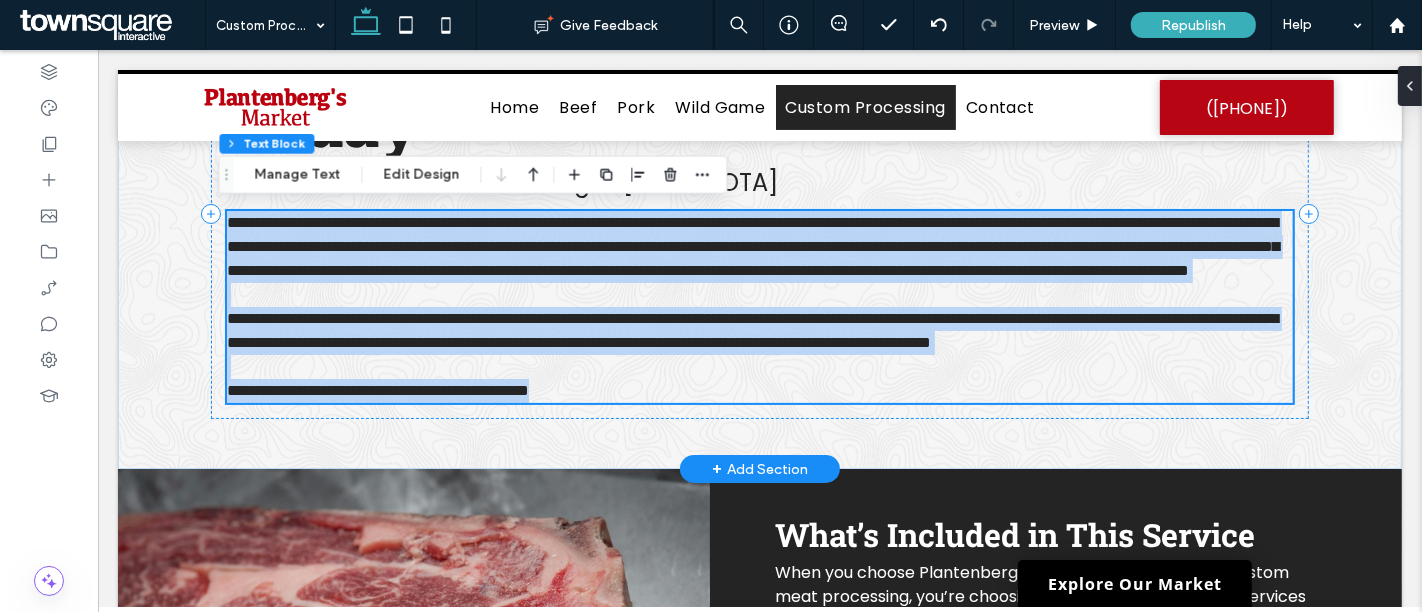 type on "*******" 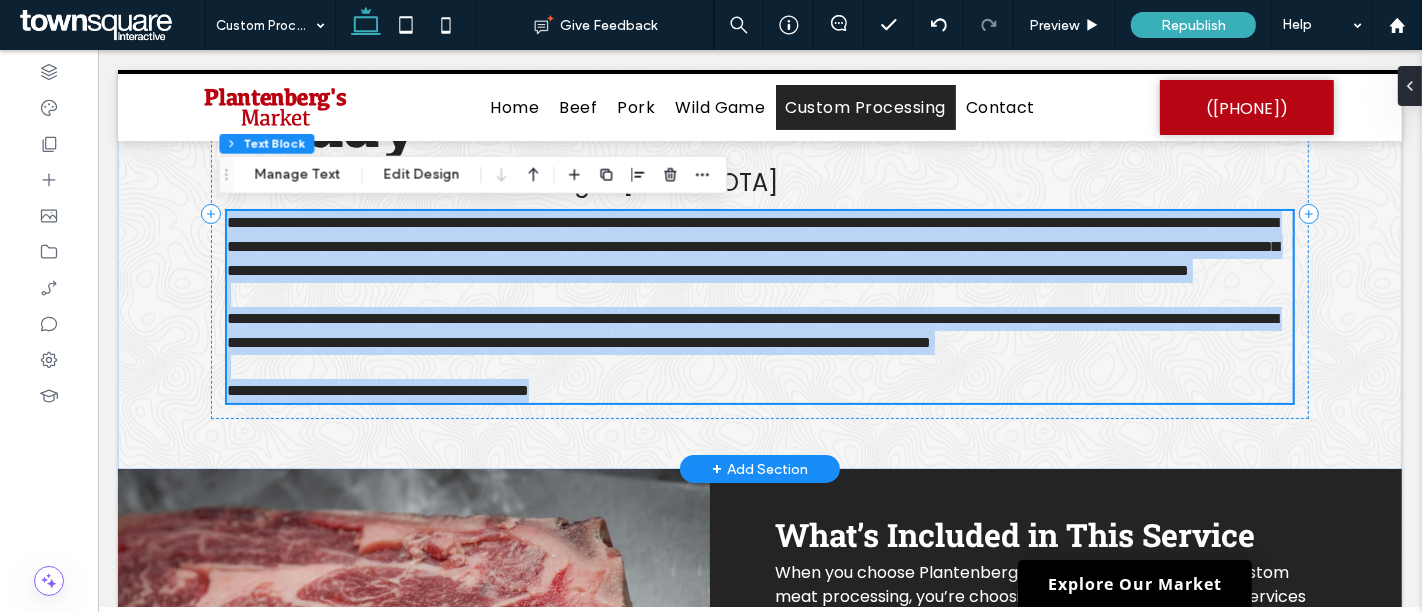 type on "**" 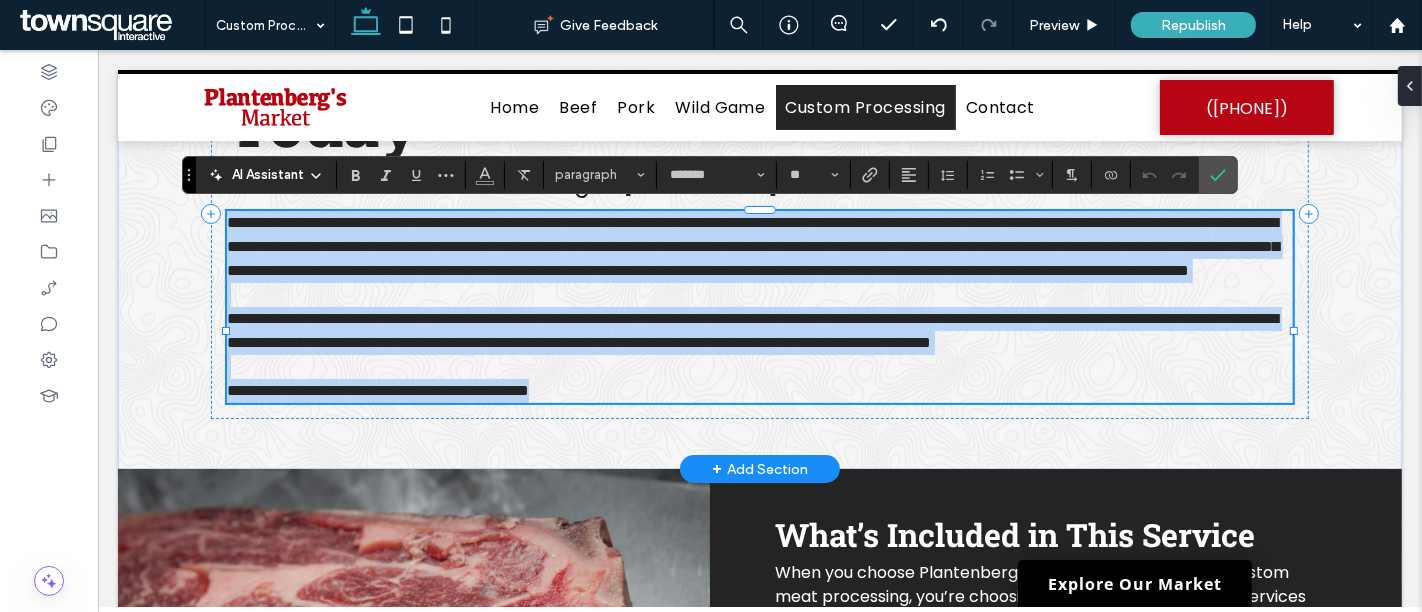 click on "**********" at bounding box center (751, 330) 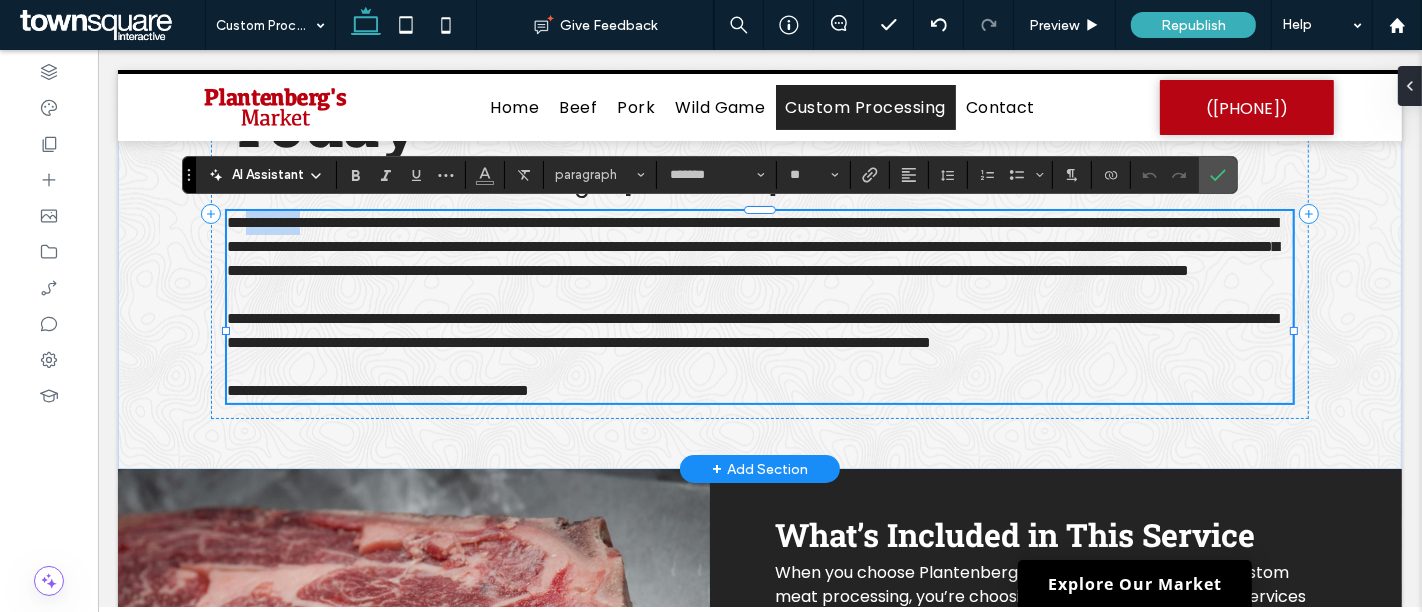 drag, startPoint x: 236, startPoint y: 218, endPoint x: 308, endPoint y: 220, distance: 72.02777 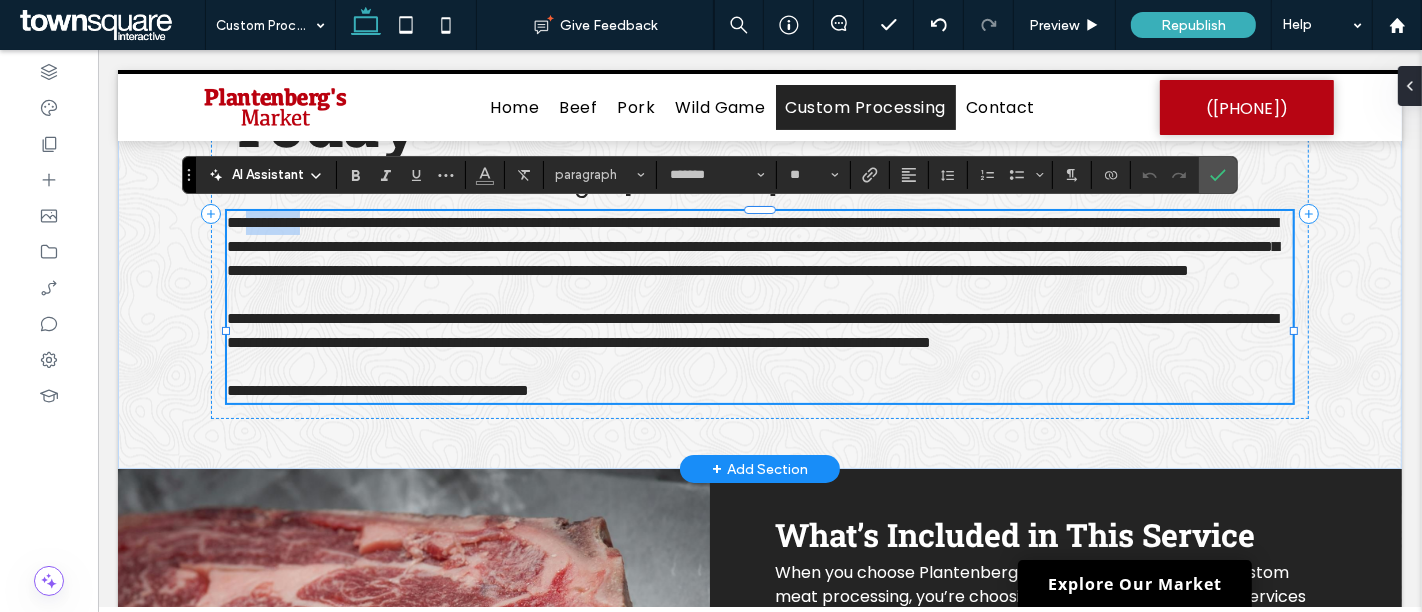 click on "**********" at bounding box center (752, 246) 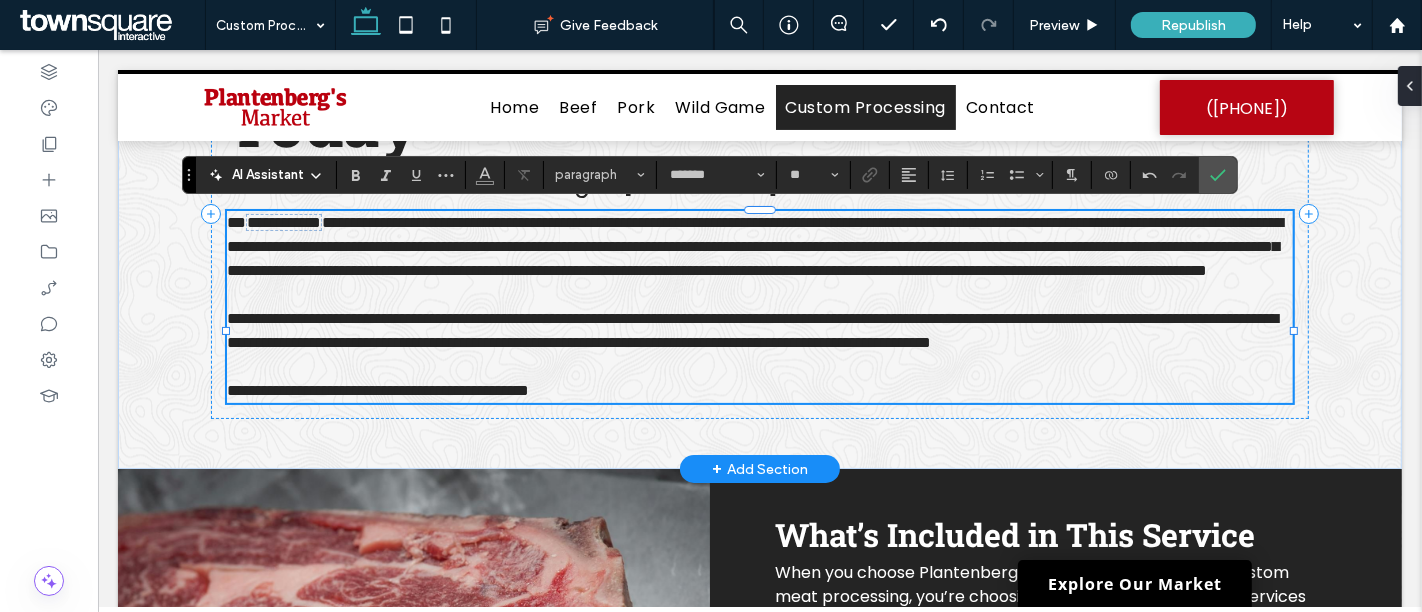 click on "**********" at bounding box center (751, 330) 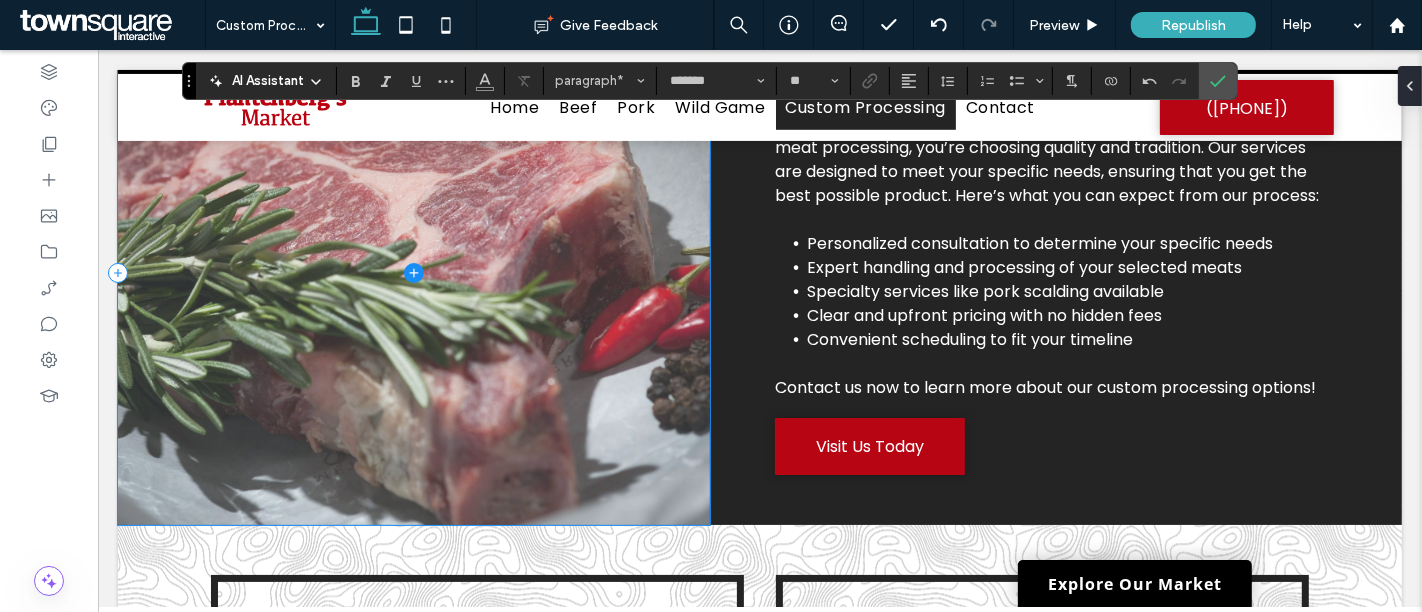 scroll, scrollTop: 582, scrollLeft: 0, axis: vertical 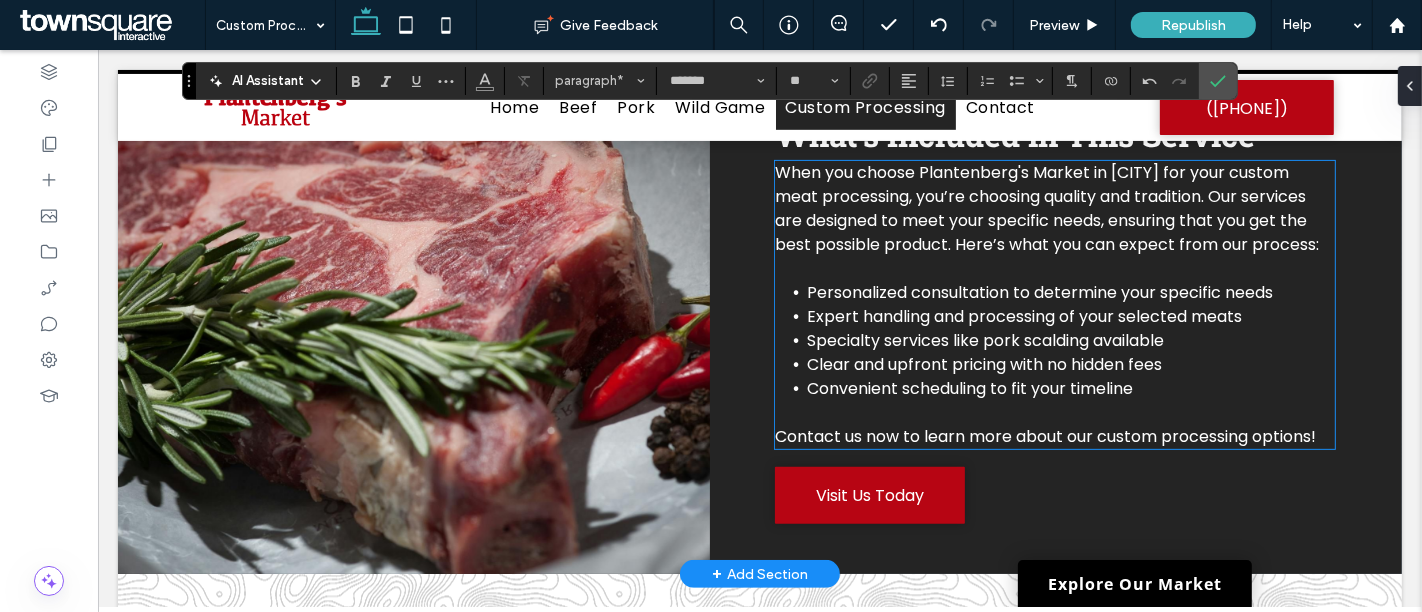 click on "When you choose Plantenberg's Market in Charlotte for your custom meat processing, you’re choosing quality and tradition. Our services are designed to meet your specific needs, ensuring that you get the best possible product. Here’s what you can expect from our process:" at bounding box center [1046, 208] 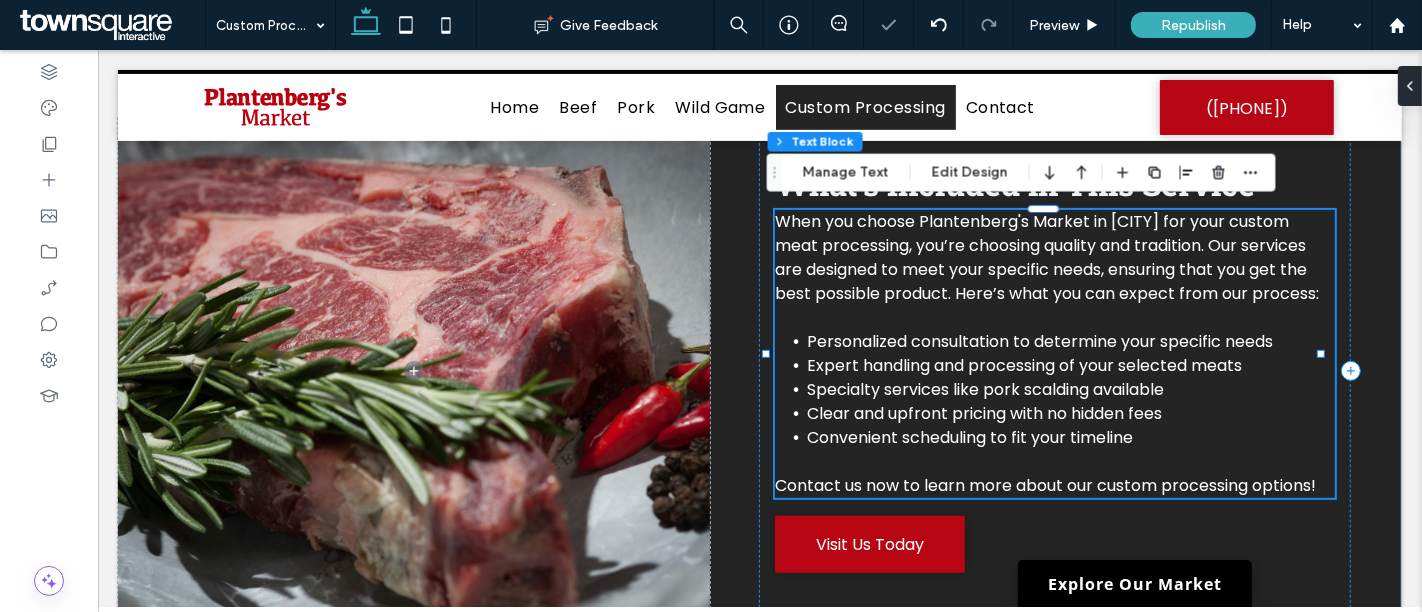 click on "When you choose Plantenberg's Market in Charlotte for your custom meat processing, you’re choosing quality and tradition. Our services are designed to meet your specific needs, ensuring that you get the best possible product. Here’s what you can expect from our process:" at bounding box center [1046, 257] 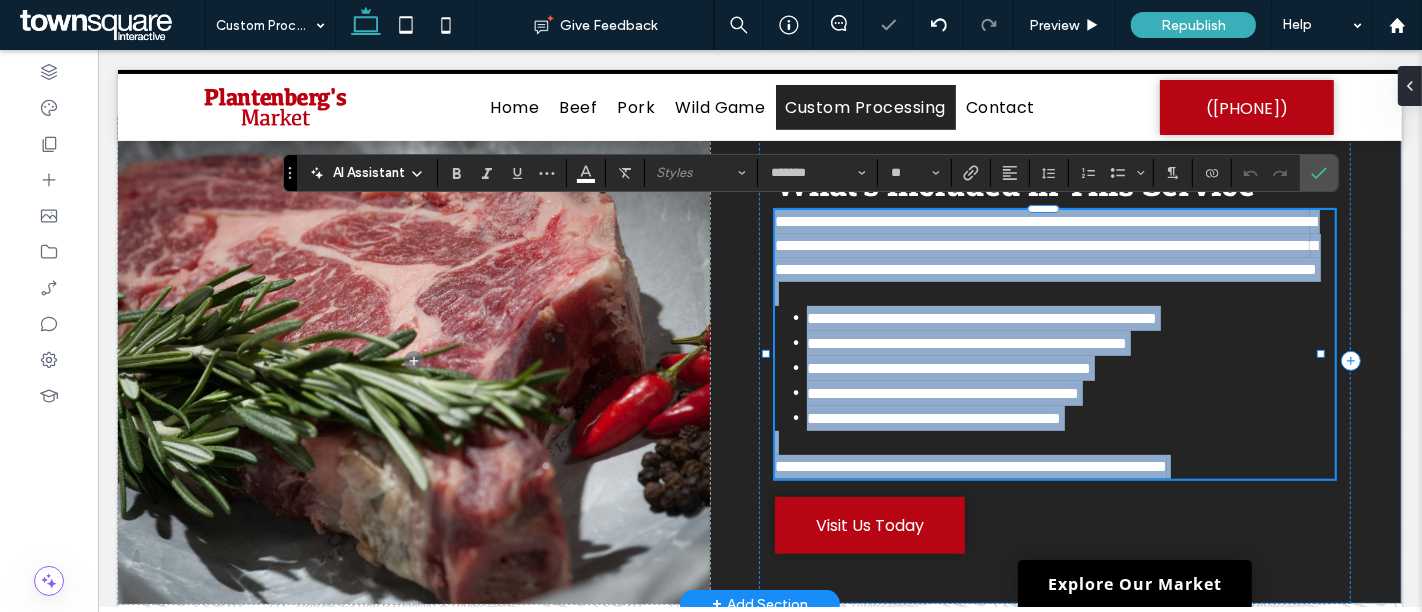 click on "**********" at bounding box center (1045, 245) 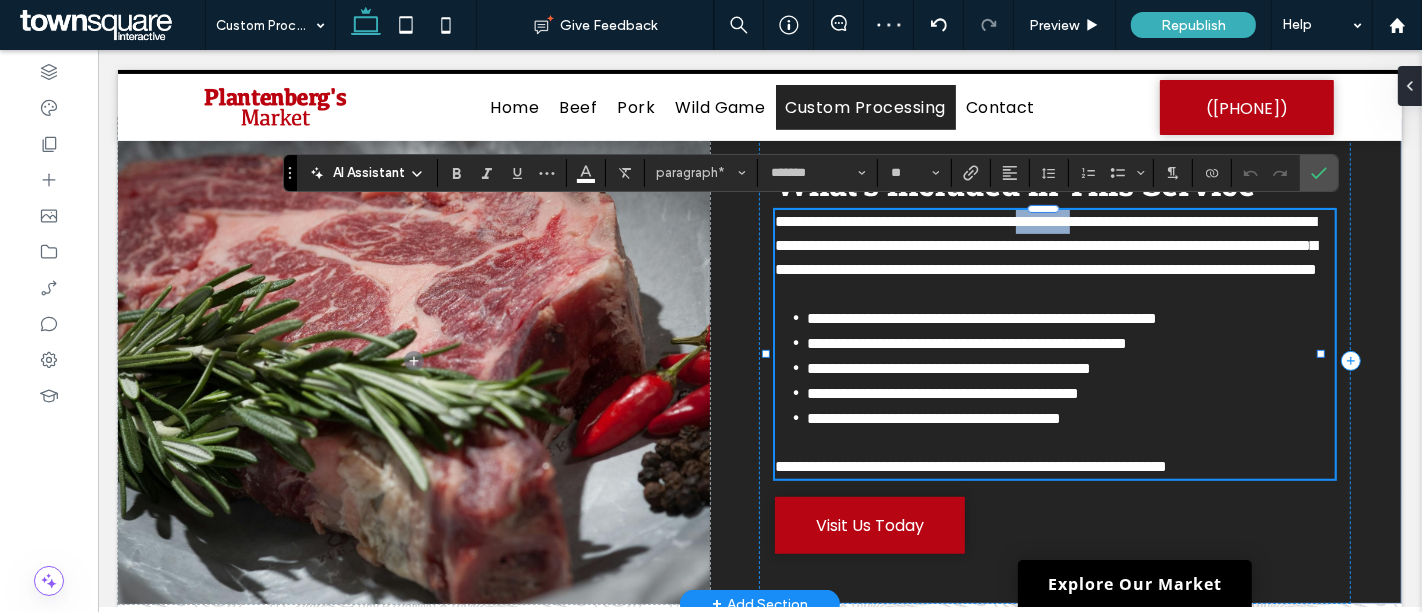 drag, startPoint x: 1103, startPoint y: 218, endPoint x: 1177, endPoint y: 218, distance: 74 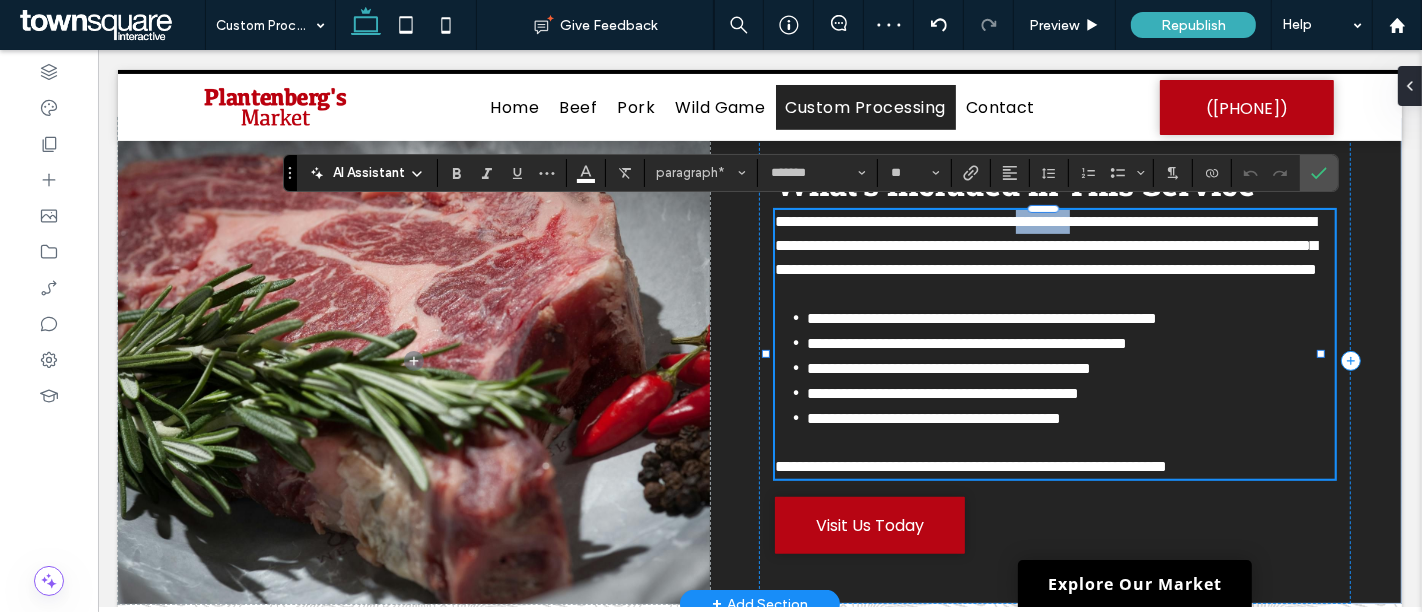 click on "**********" at bounding box center (1045, 245) 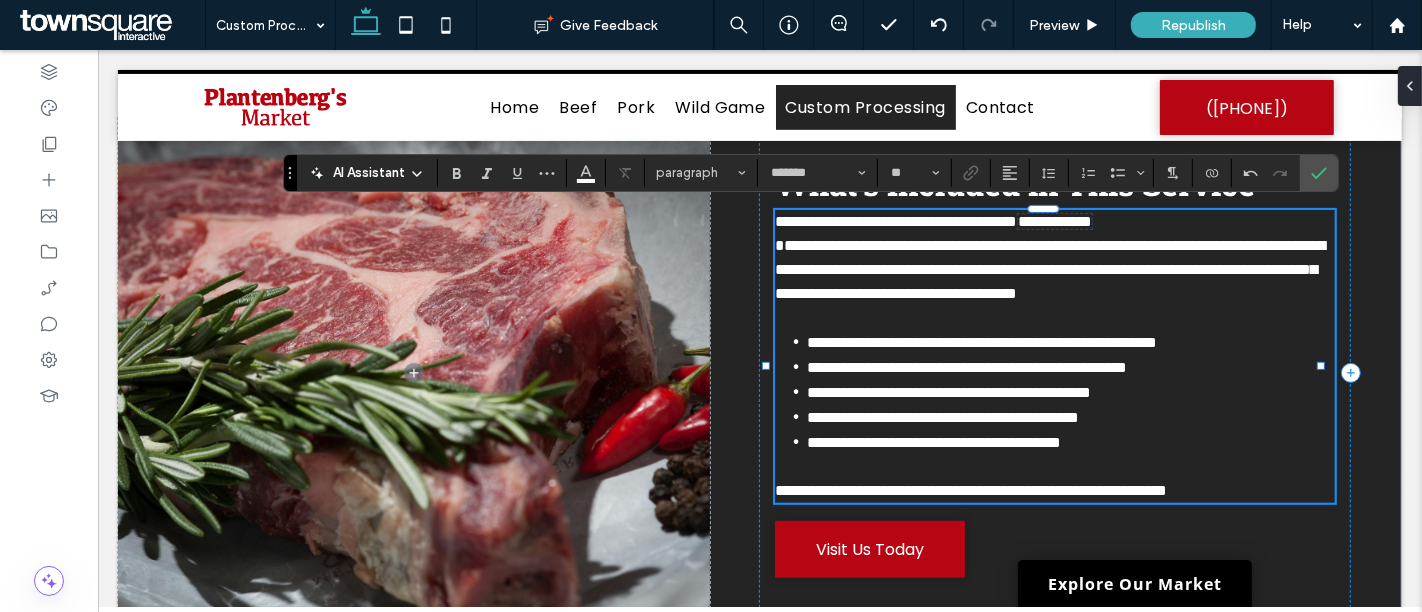 click on "**********" at bounding box center [1049, 269] 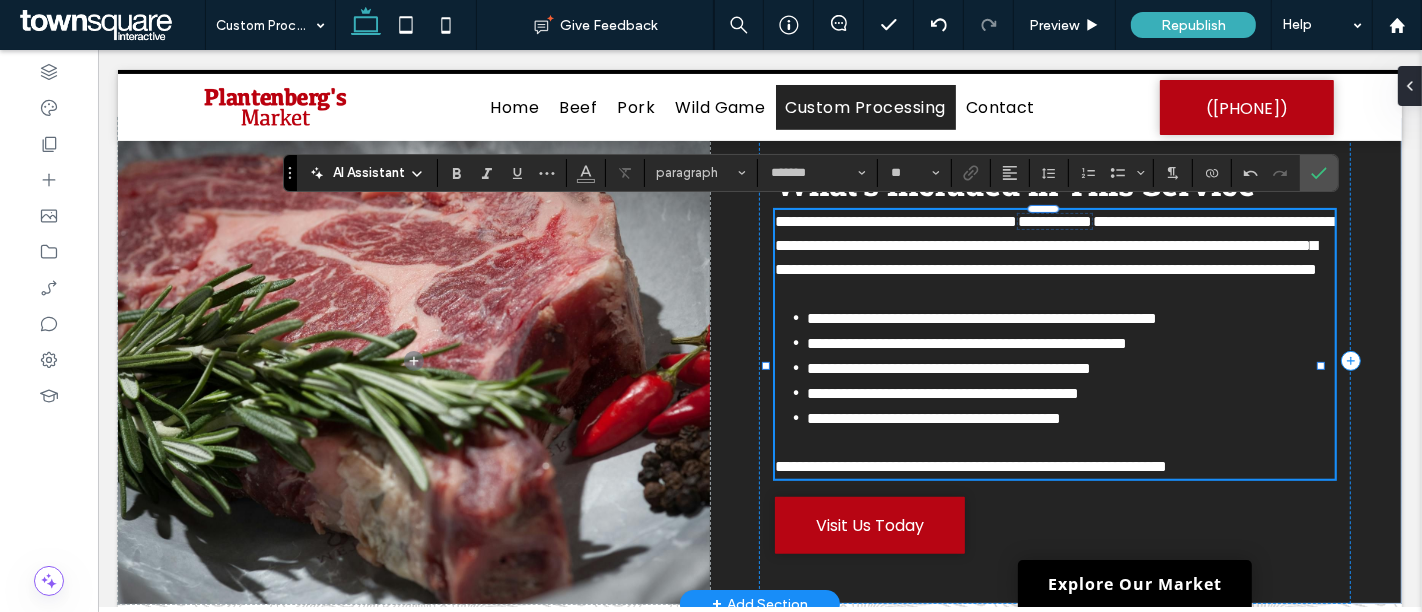 type 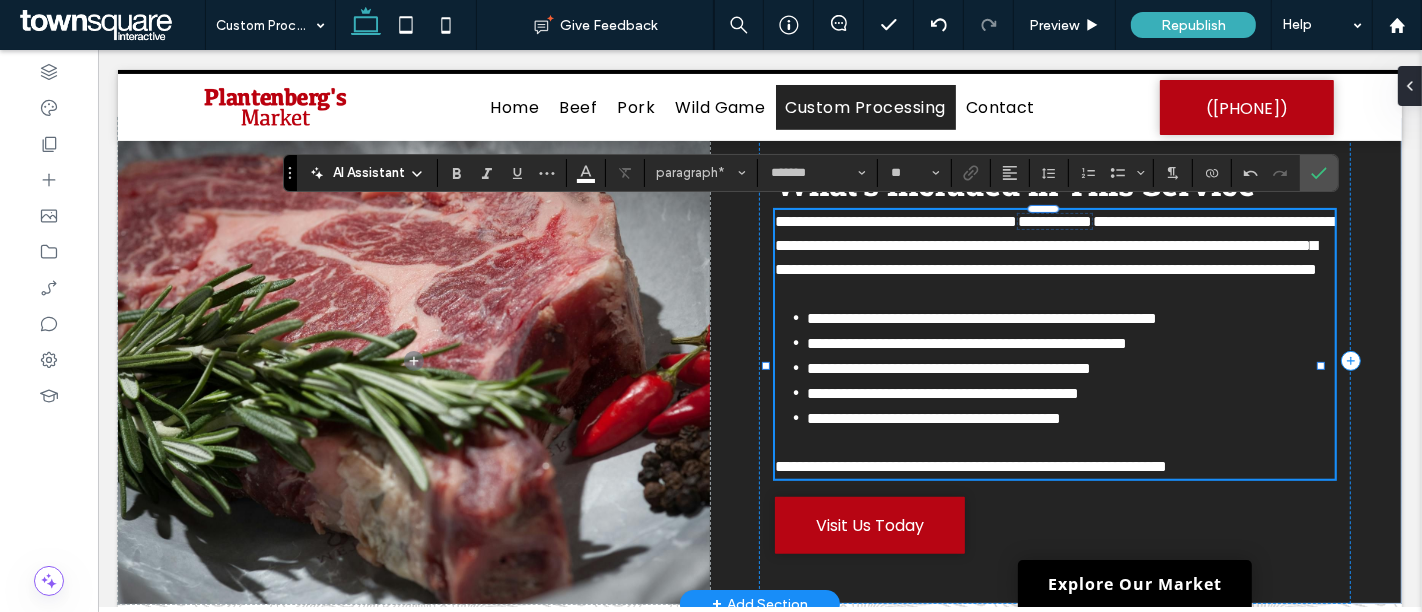 click at bounding box center (1054, 294) 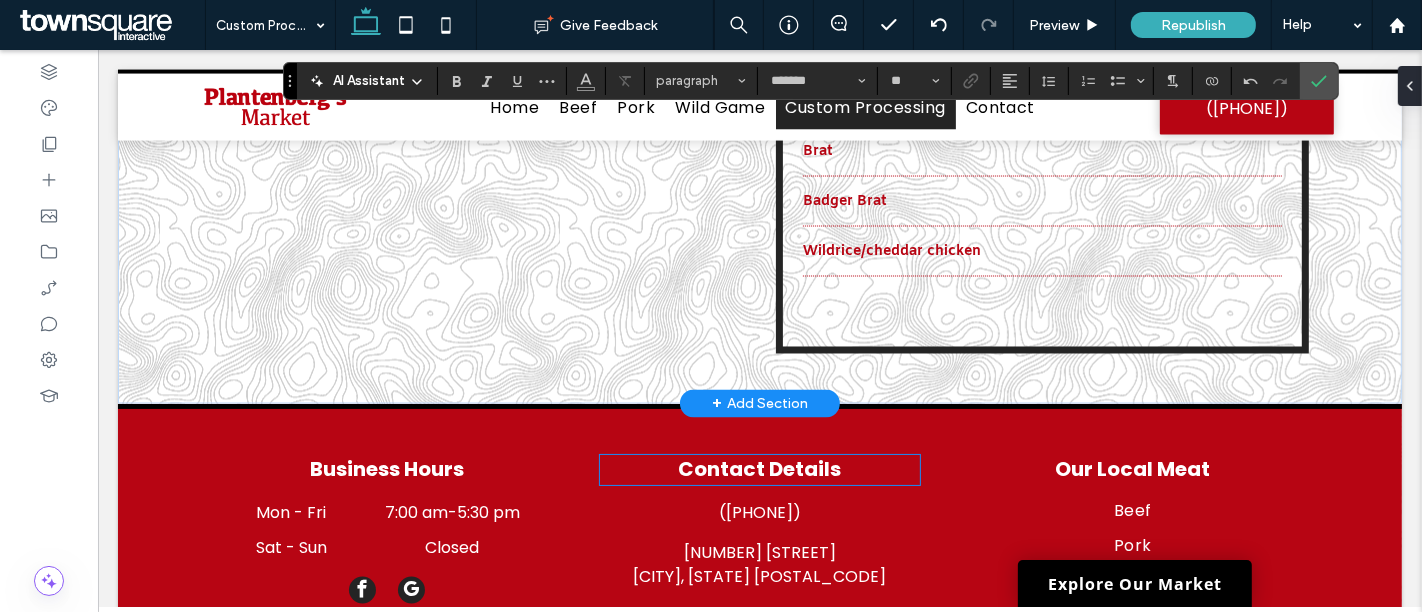 scroll, scrollTop: 3185, scrollLeft: 0, axis: vertical 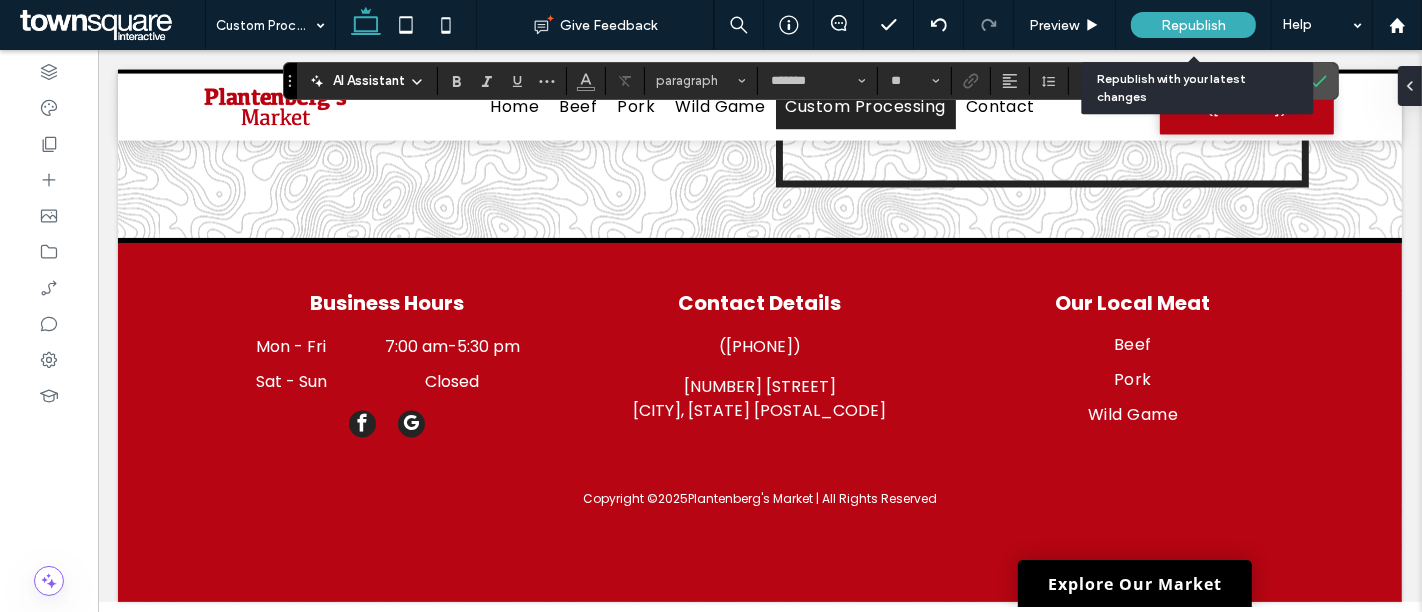 click on "Republish" at bounding box center (1193, 25) 